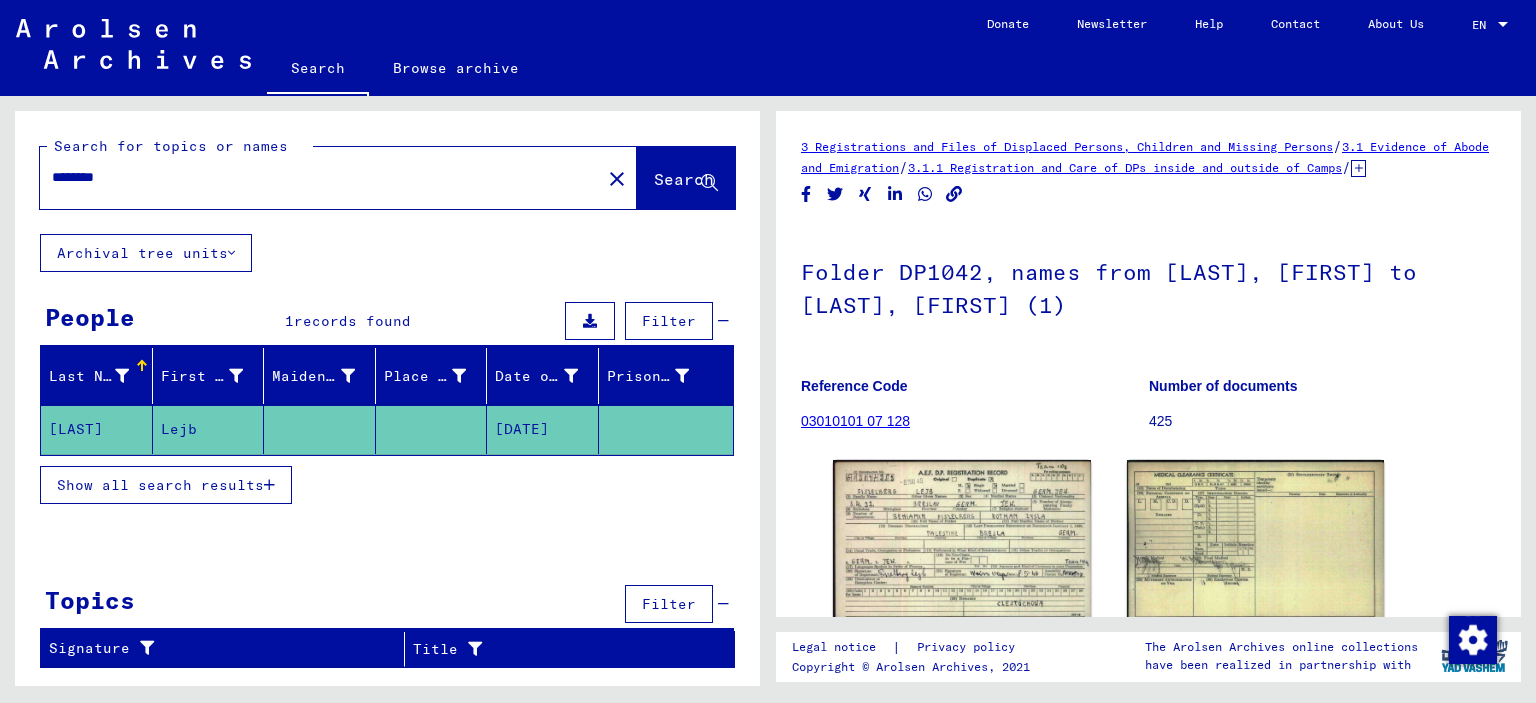 scroll, scrollTop: 0, scrollLeft: 0, axis: both 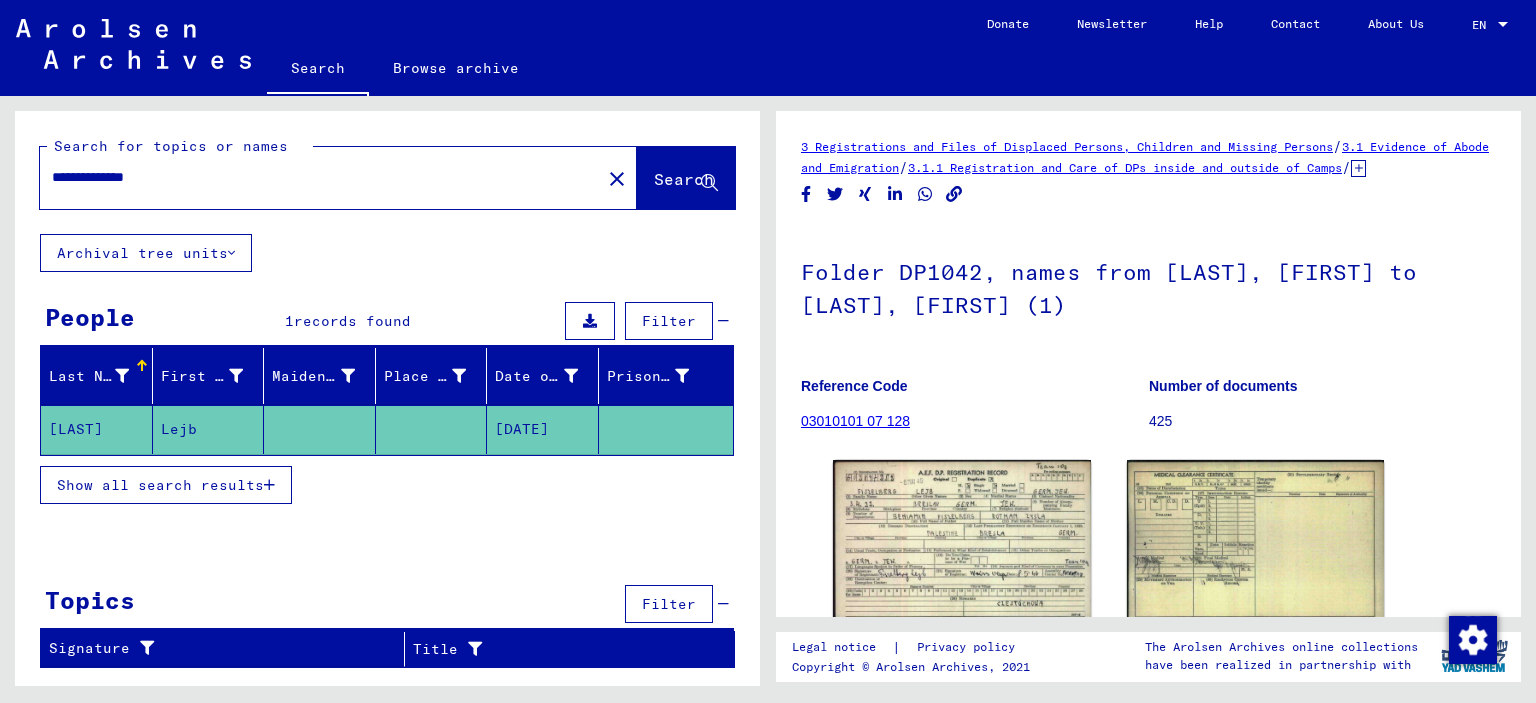 click on "Search" 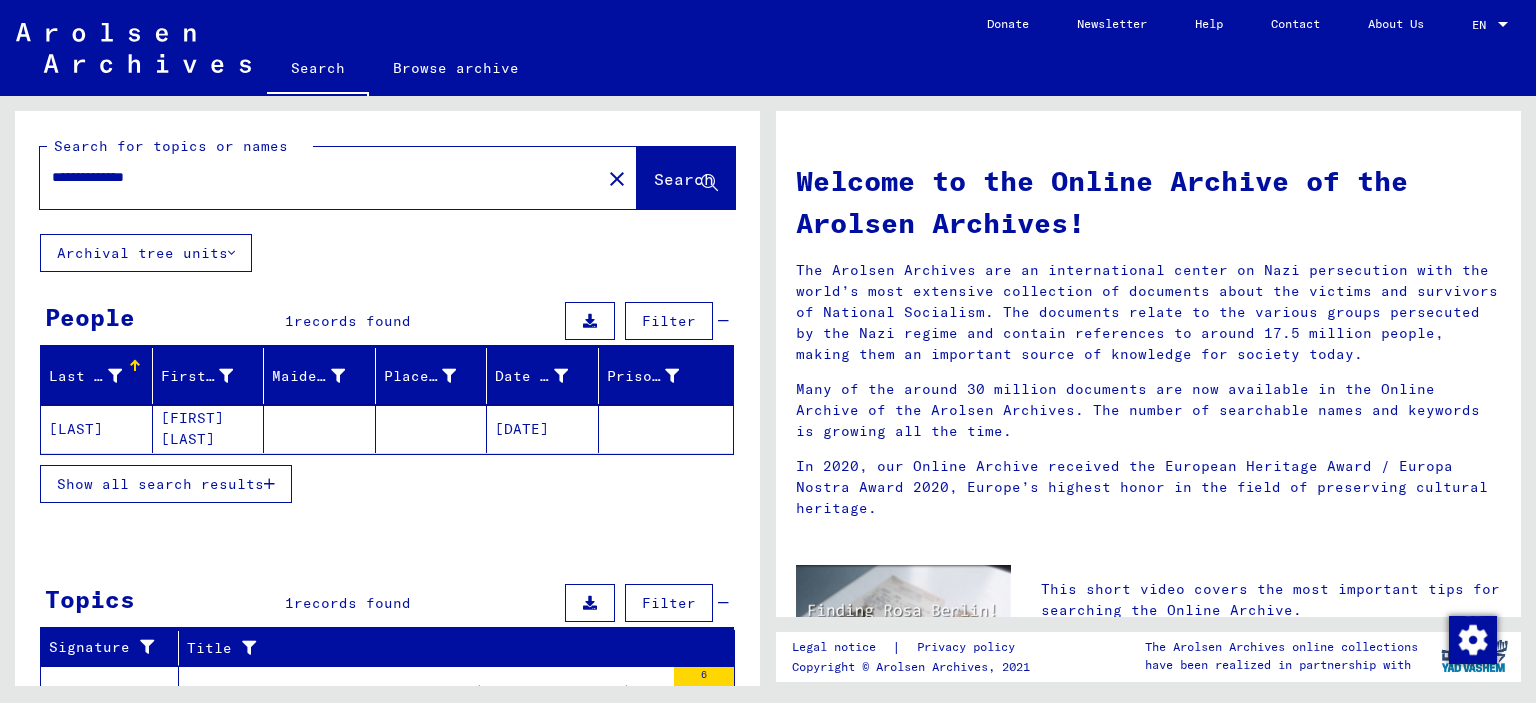 click on "Show all search results" at bounding box center [160, 484] 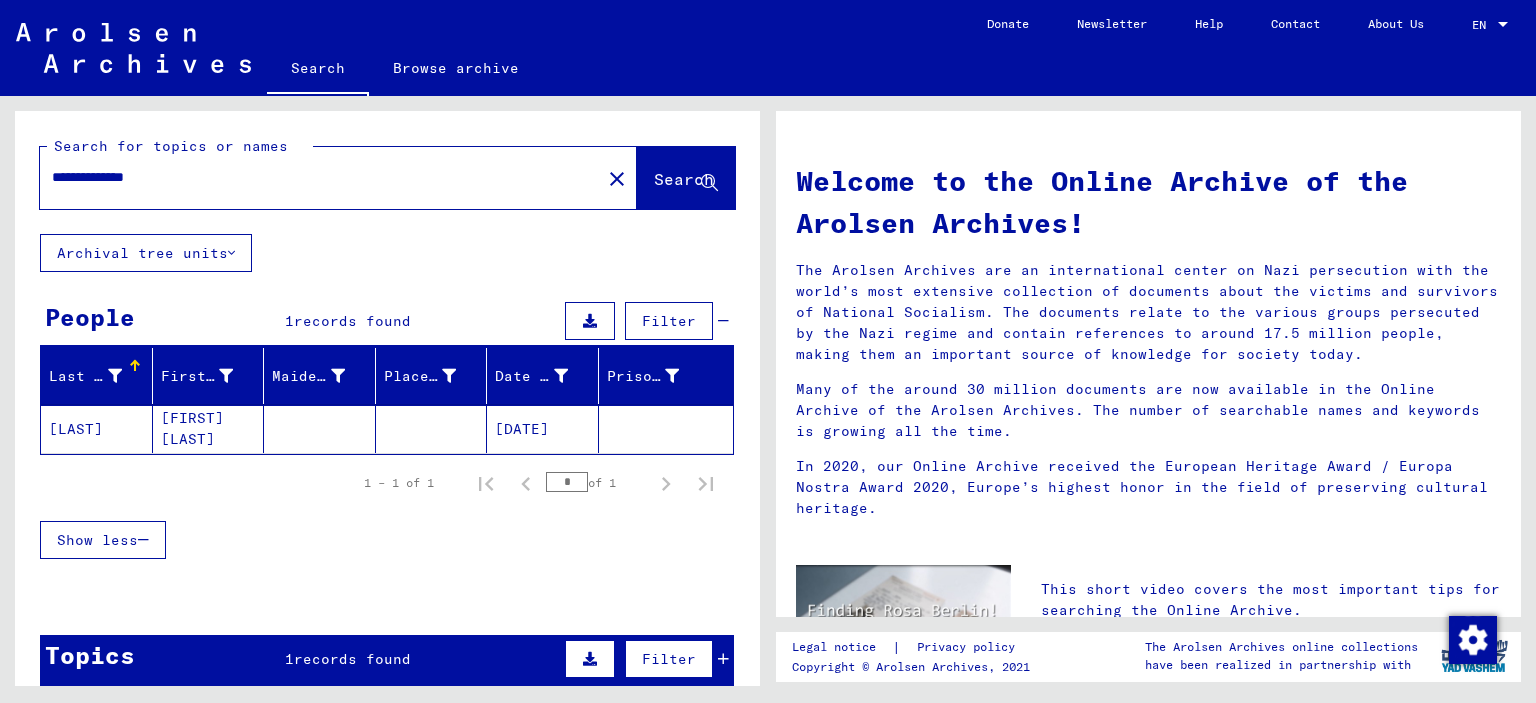 drag, startPoint x: 380, startPoint y: 431, endPoint x: 400, endPoint y: 411, distance: 28.284271 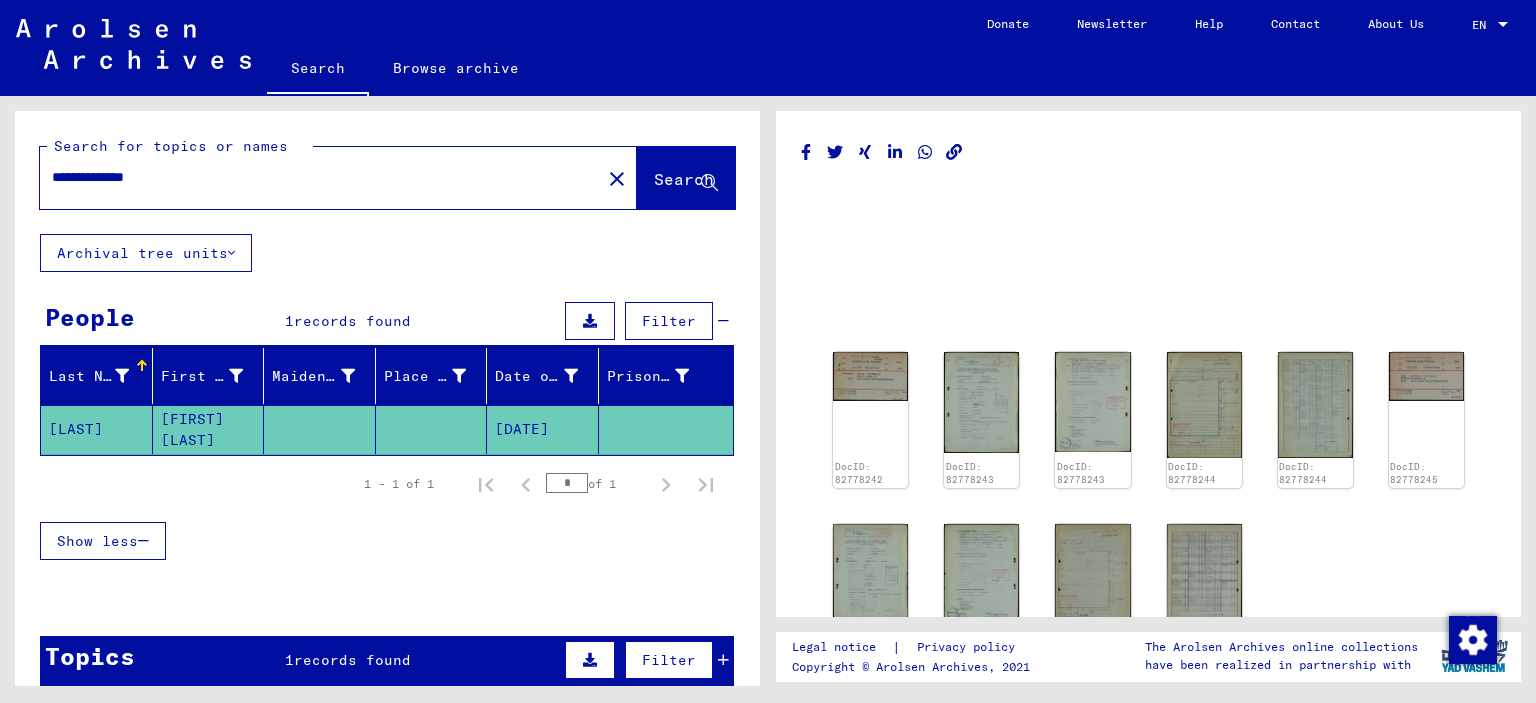 scroll, scrollTop: 0, scrollLeft: 0, axis: both 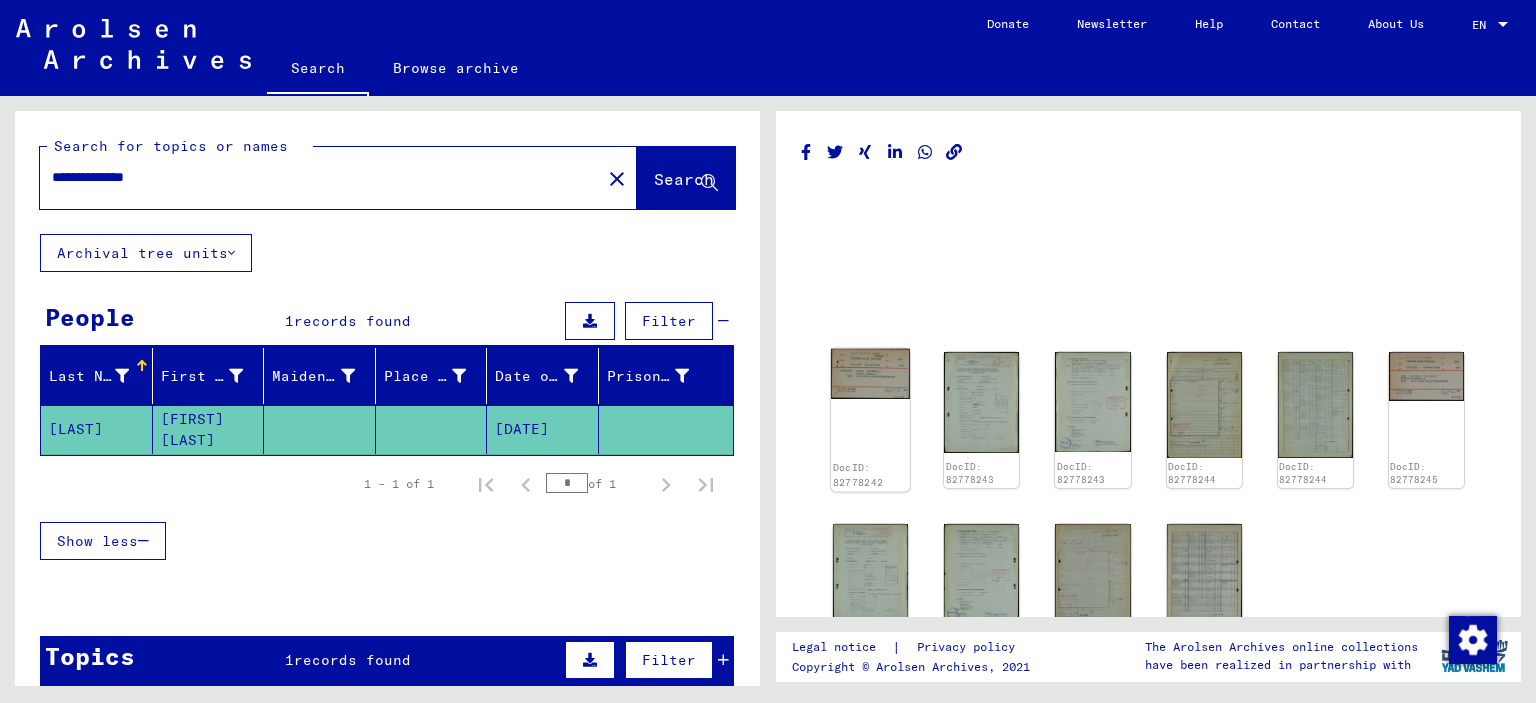 click 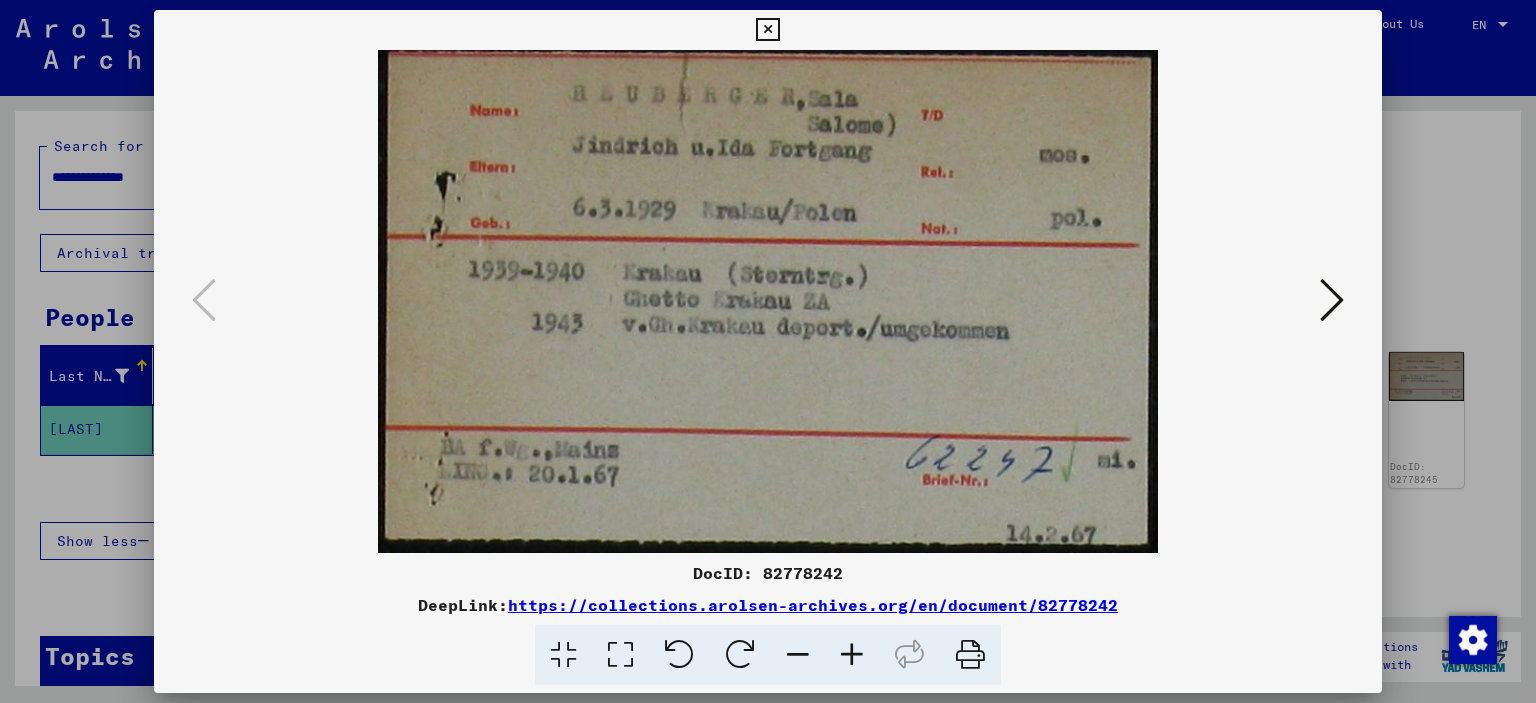 click at bounding box center (1332, 300) 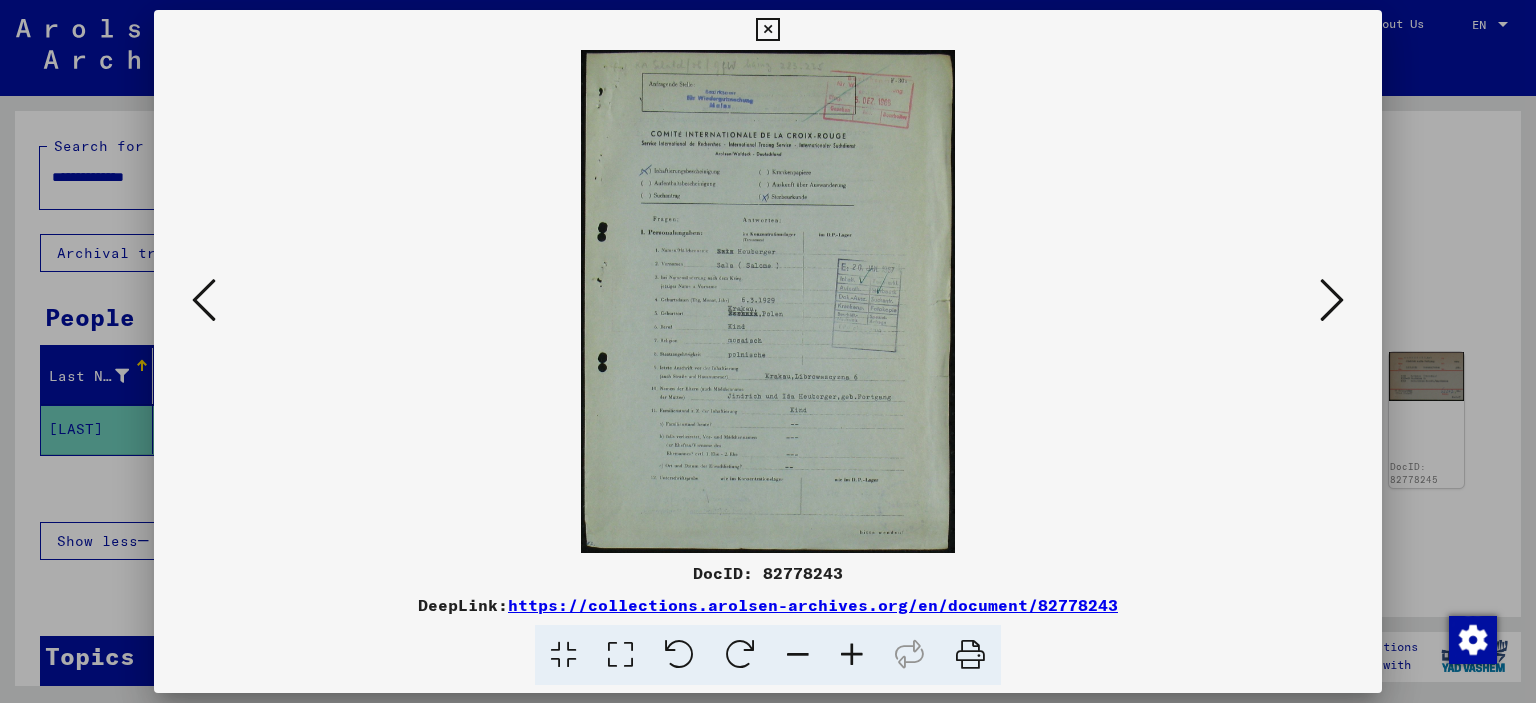 click at bounding box center [852, 655] 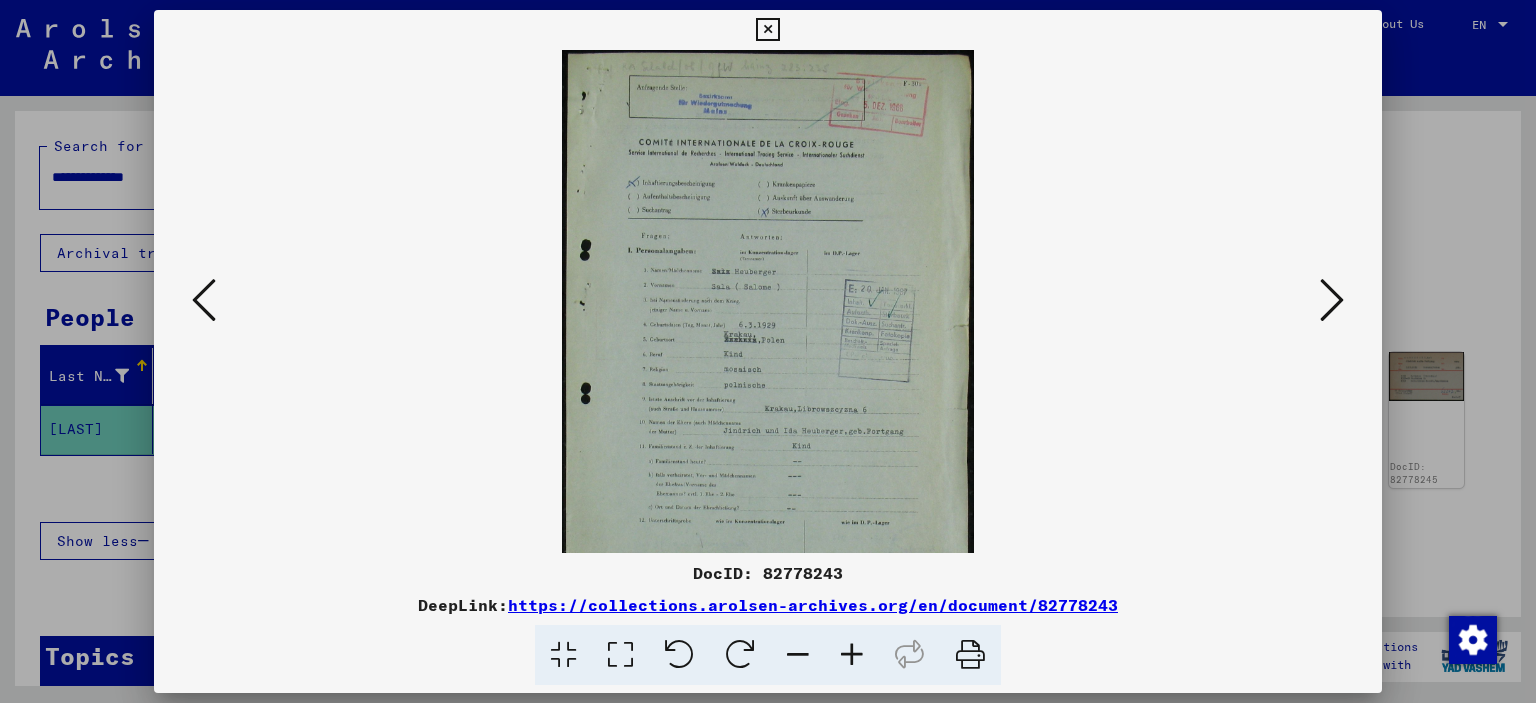 click at bounding box center (852, 655) 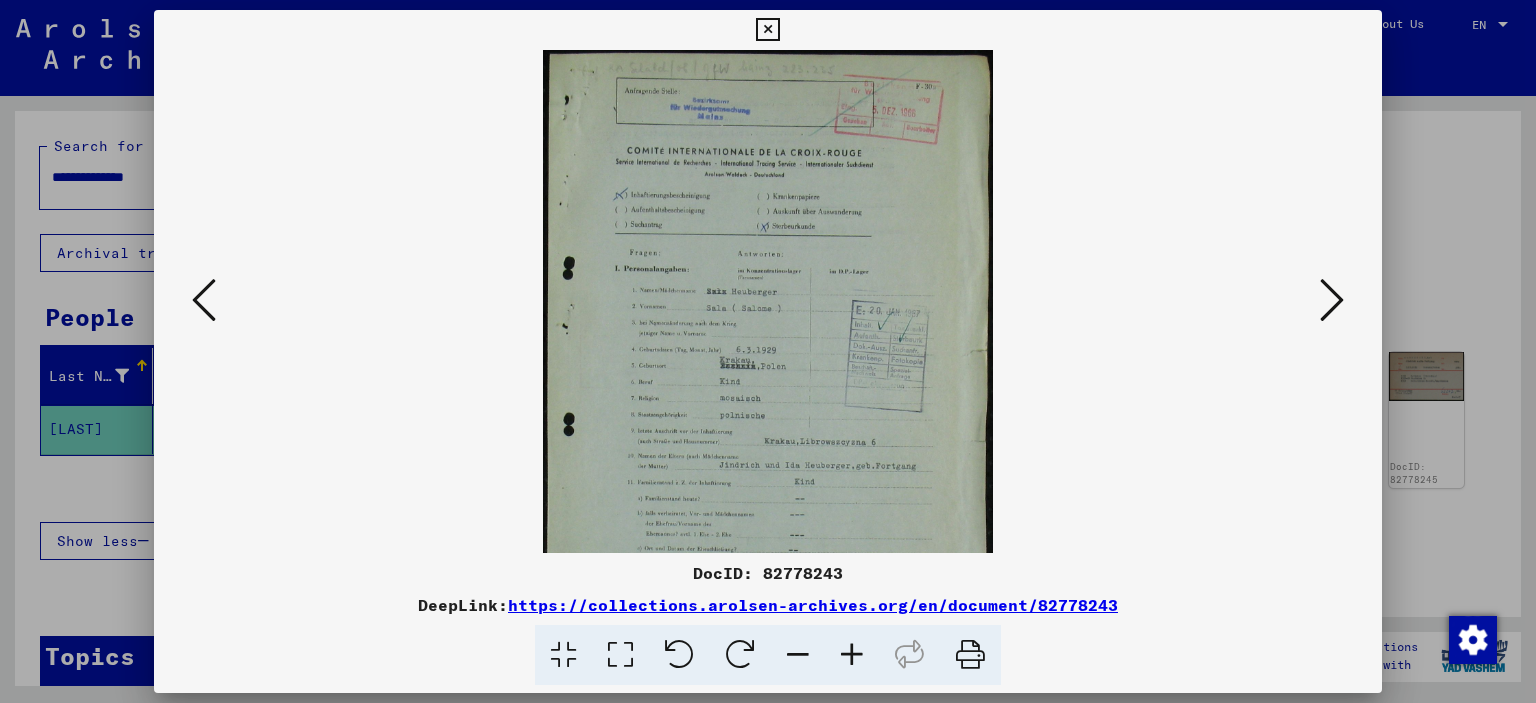 click at bounding box center [852, 655] 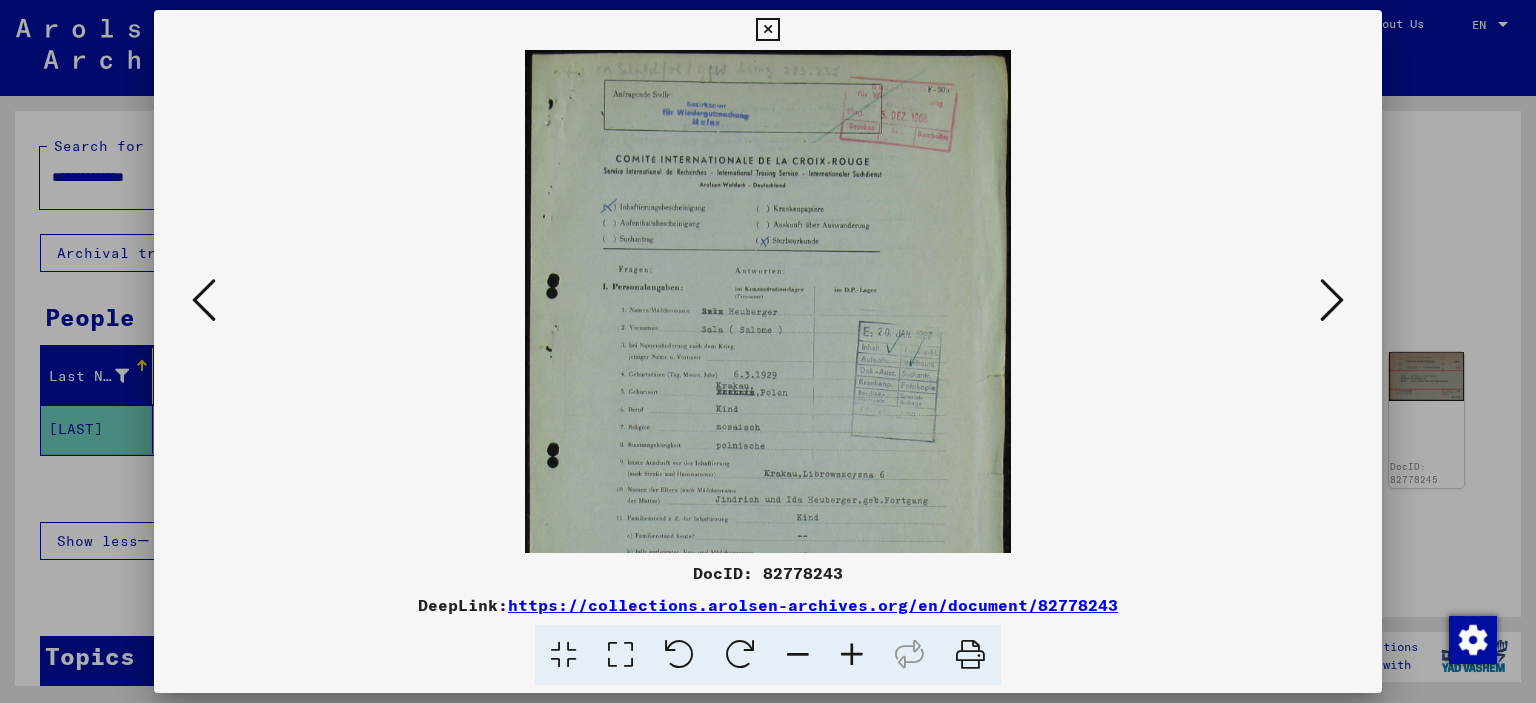 click at bounding box center (852, 655) 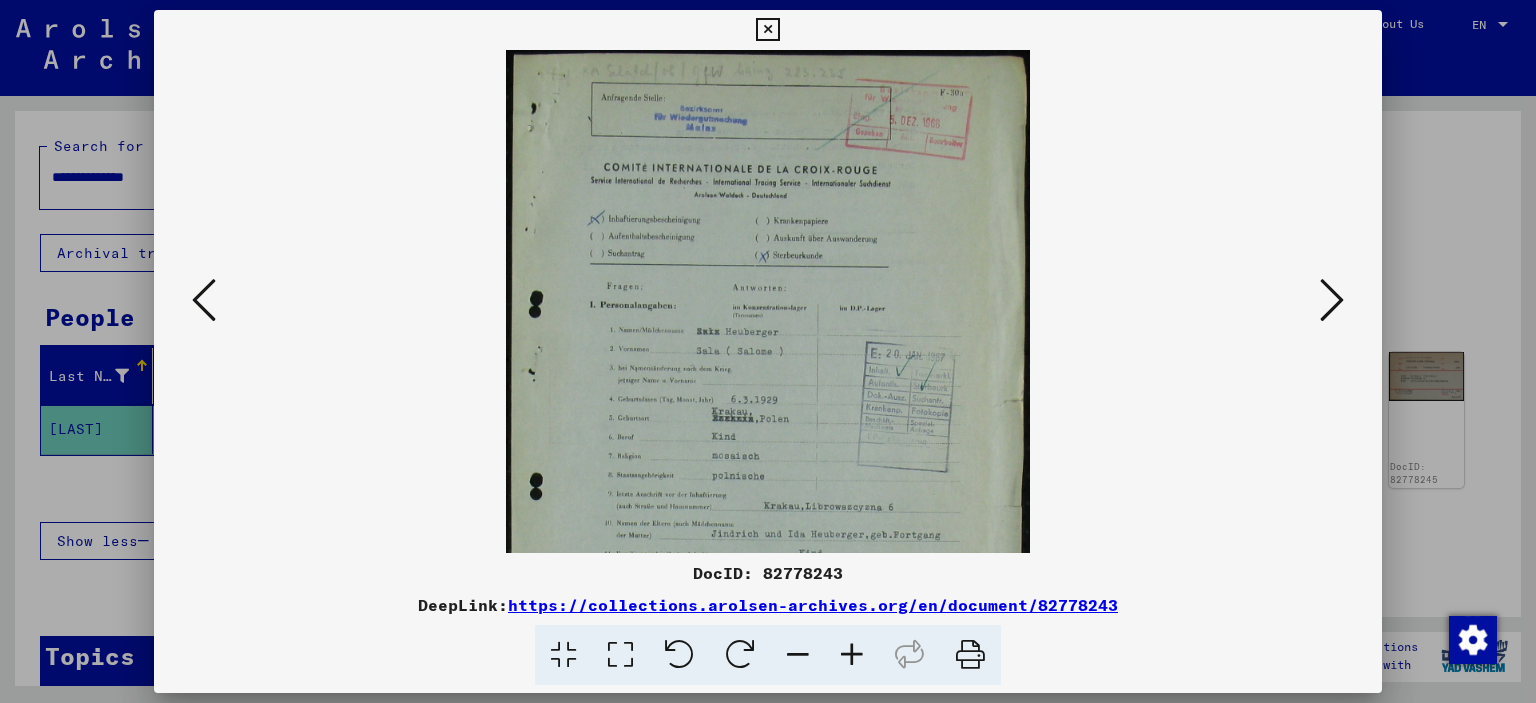 click at bounding box center [852, 655] 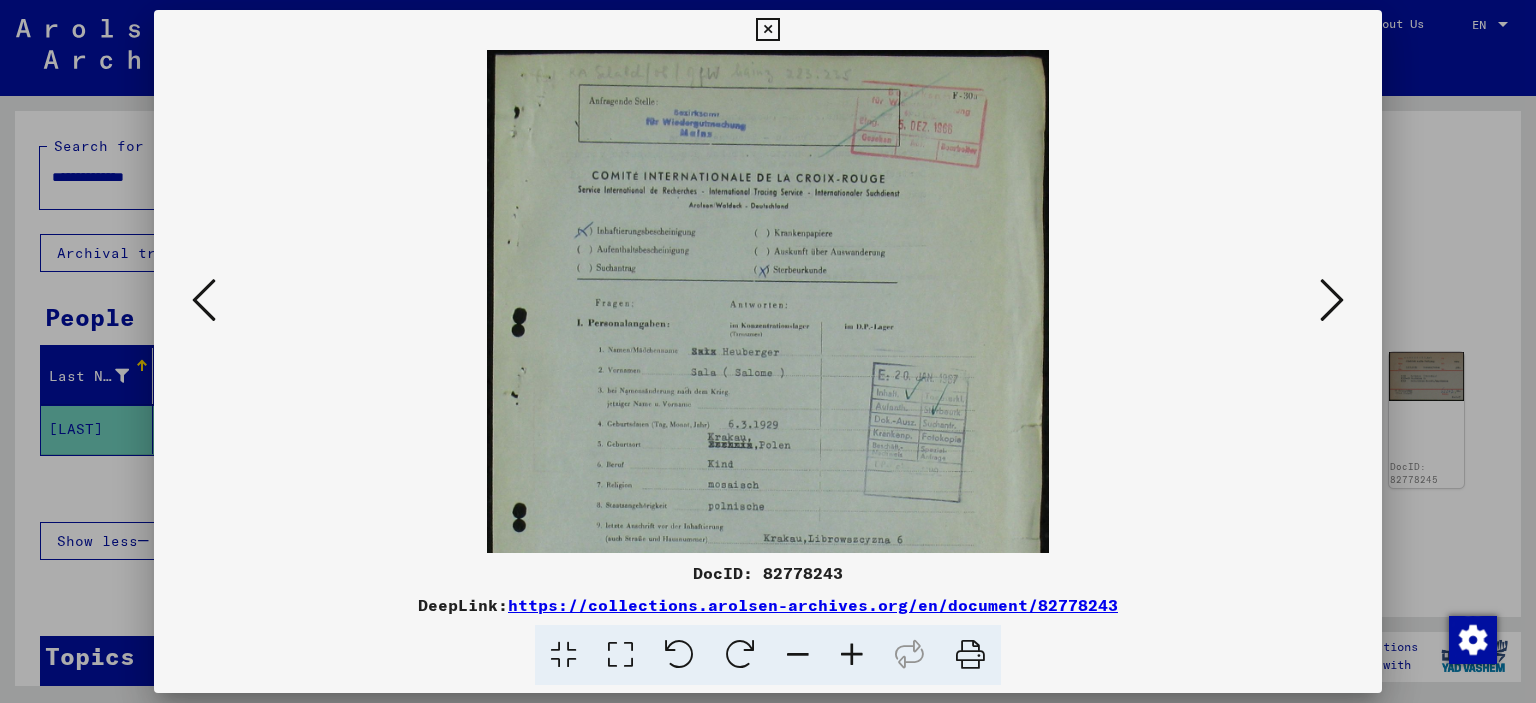 click at bounding box center (852, 655) 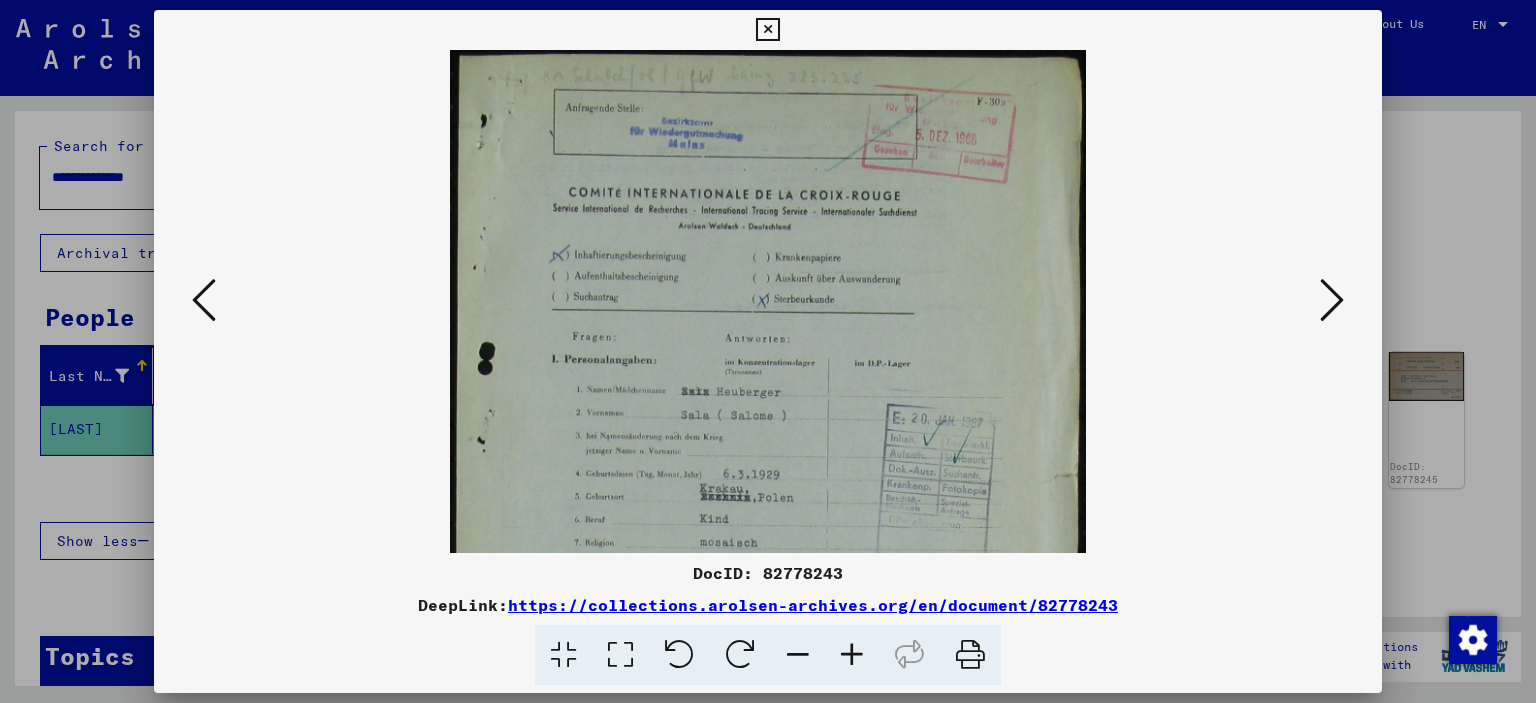 click at bounding box center [852, 655] 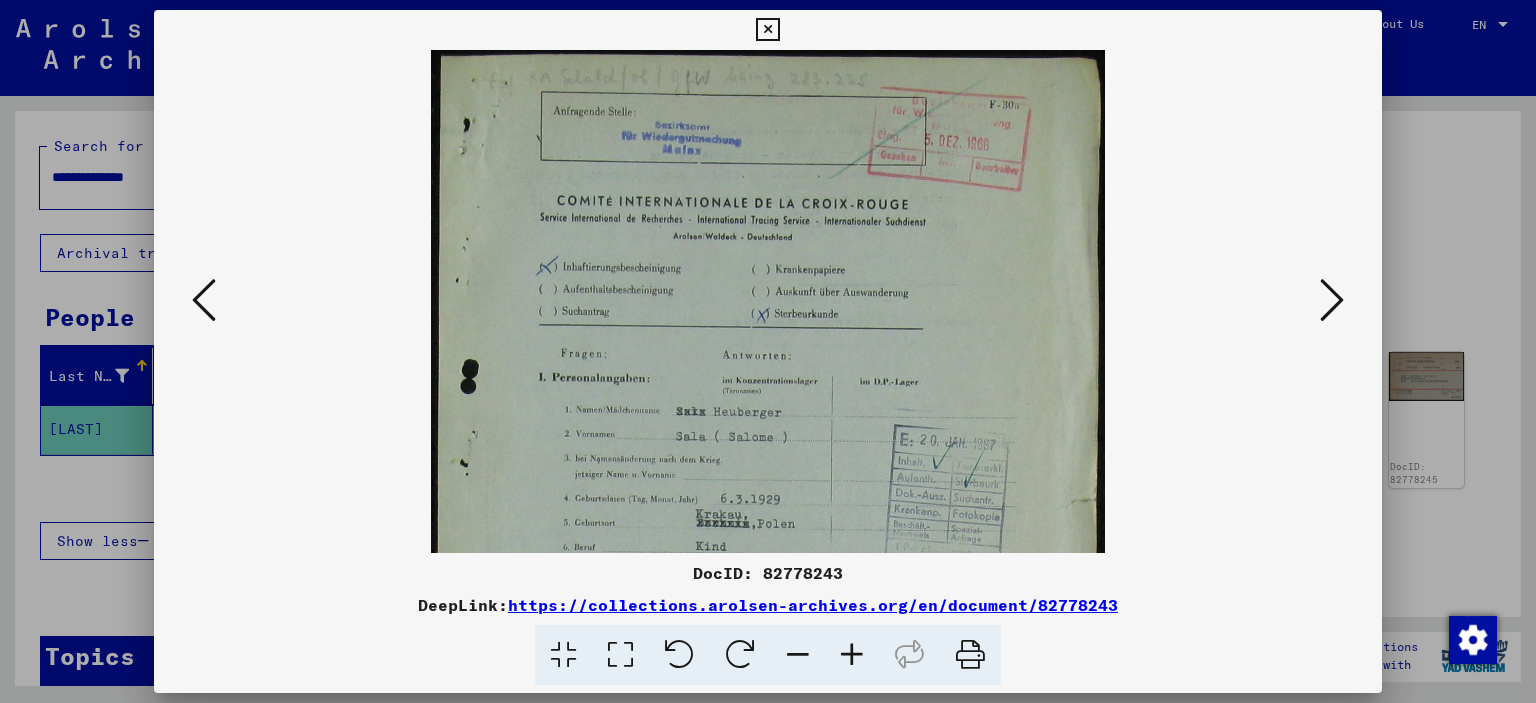 click at bounding box center (852, 655) 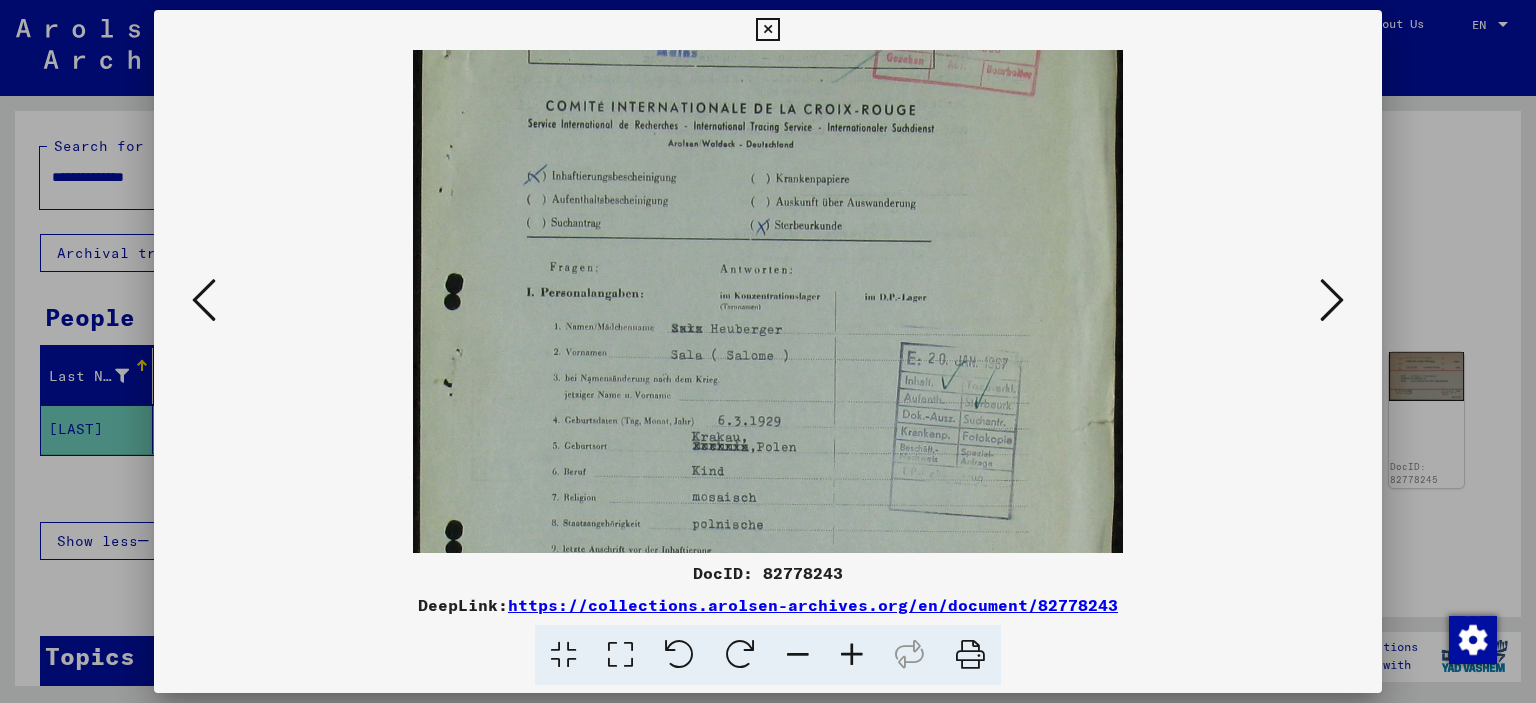 scroll, scrollTop: 176, scrollLeft: 0, axis: vertical 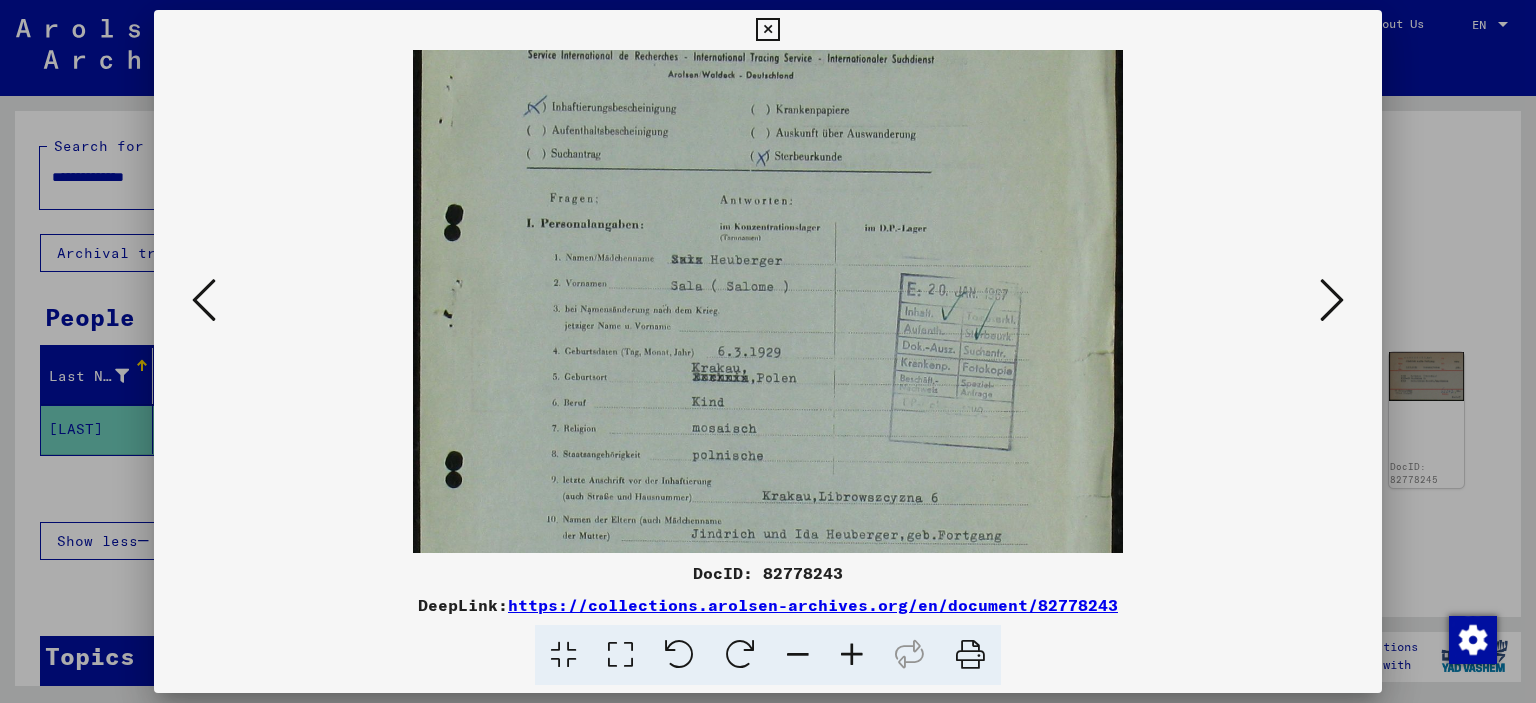 drag, startPoint x: 676, startPoint y: 435, endPoint x: 645, endPoint y: 257, distance: 180.67928 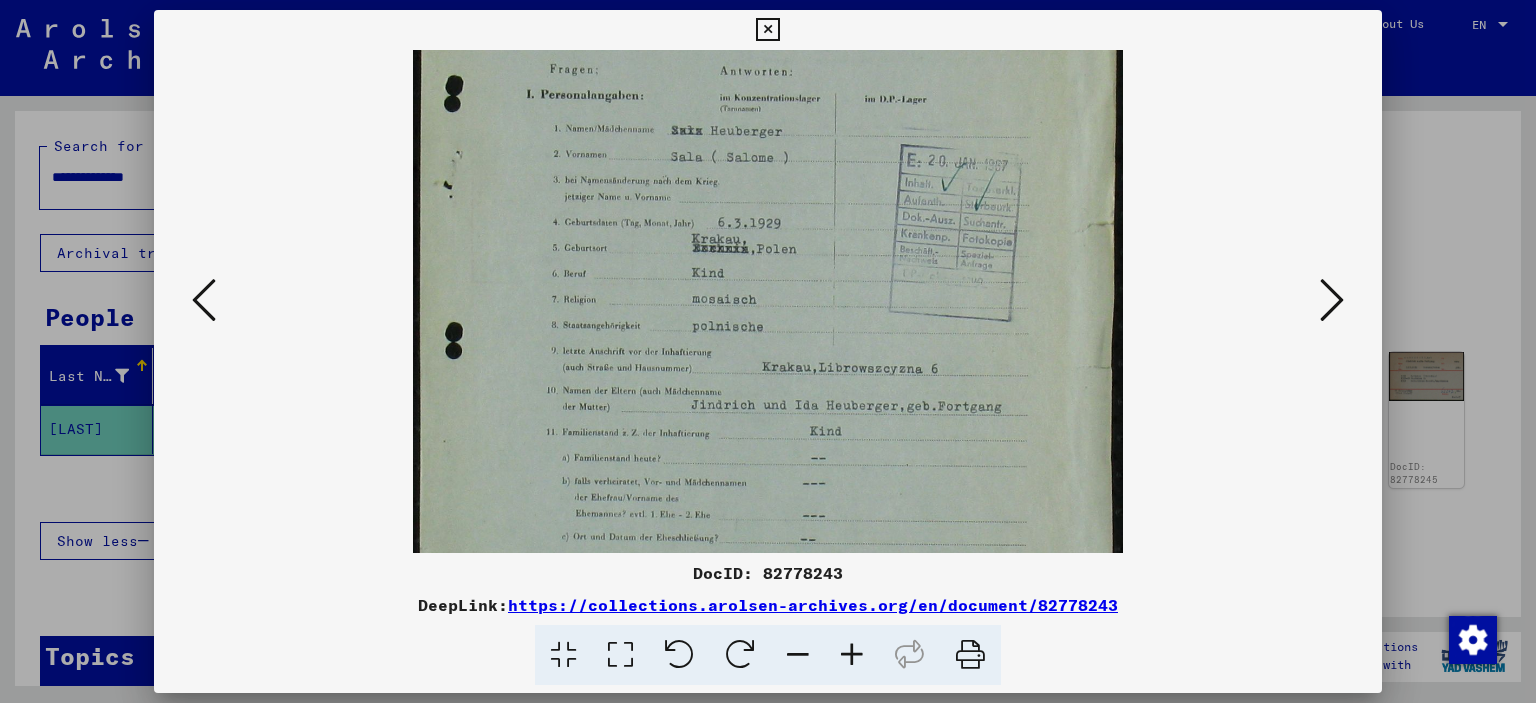 drag, startPoint x: 508, startPoint y: 347, endPoint x: 491, endPoint y: 216, distance: 132.09845 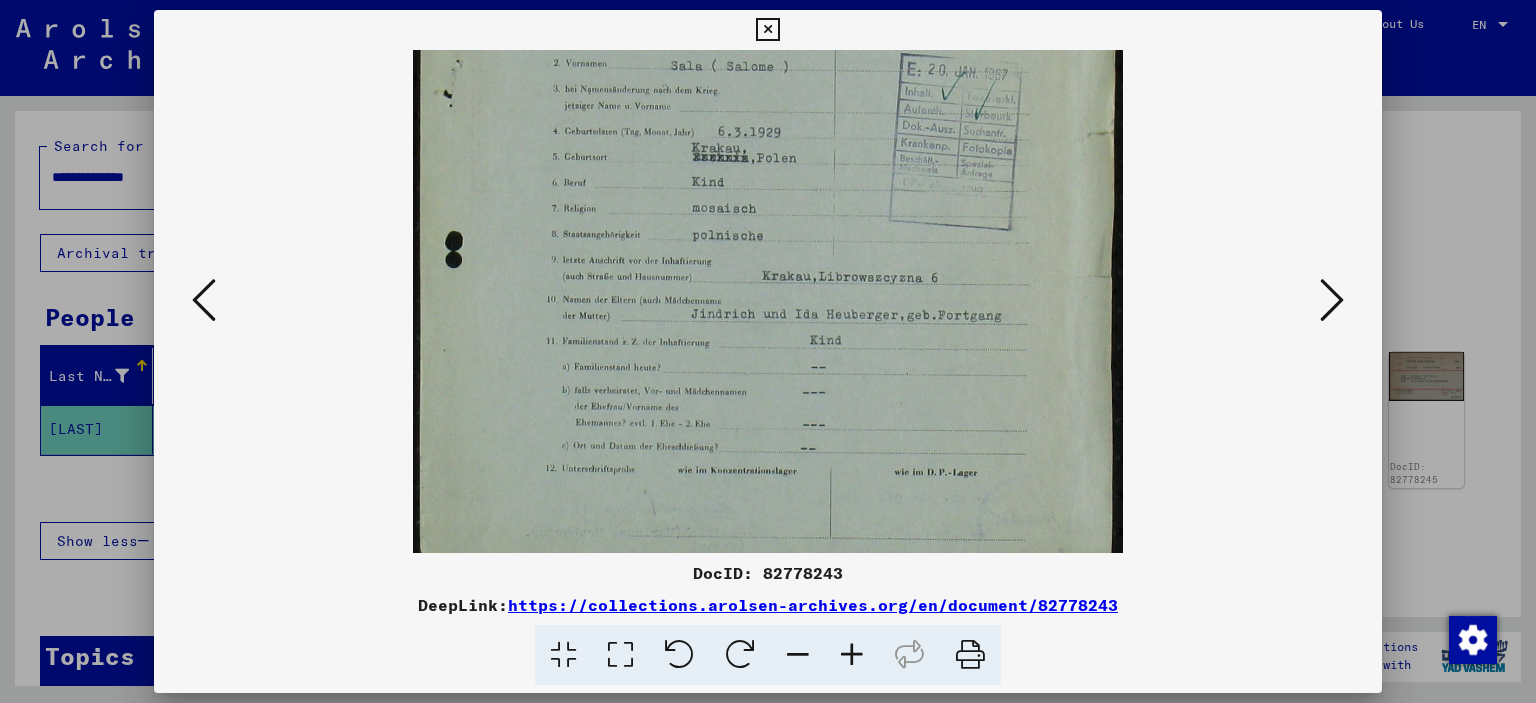 scroll, scrollTop: 427, scrollLeft: 0, axis: vertical 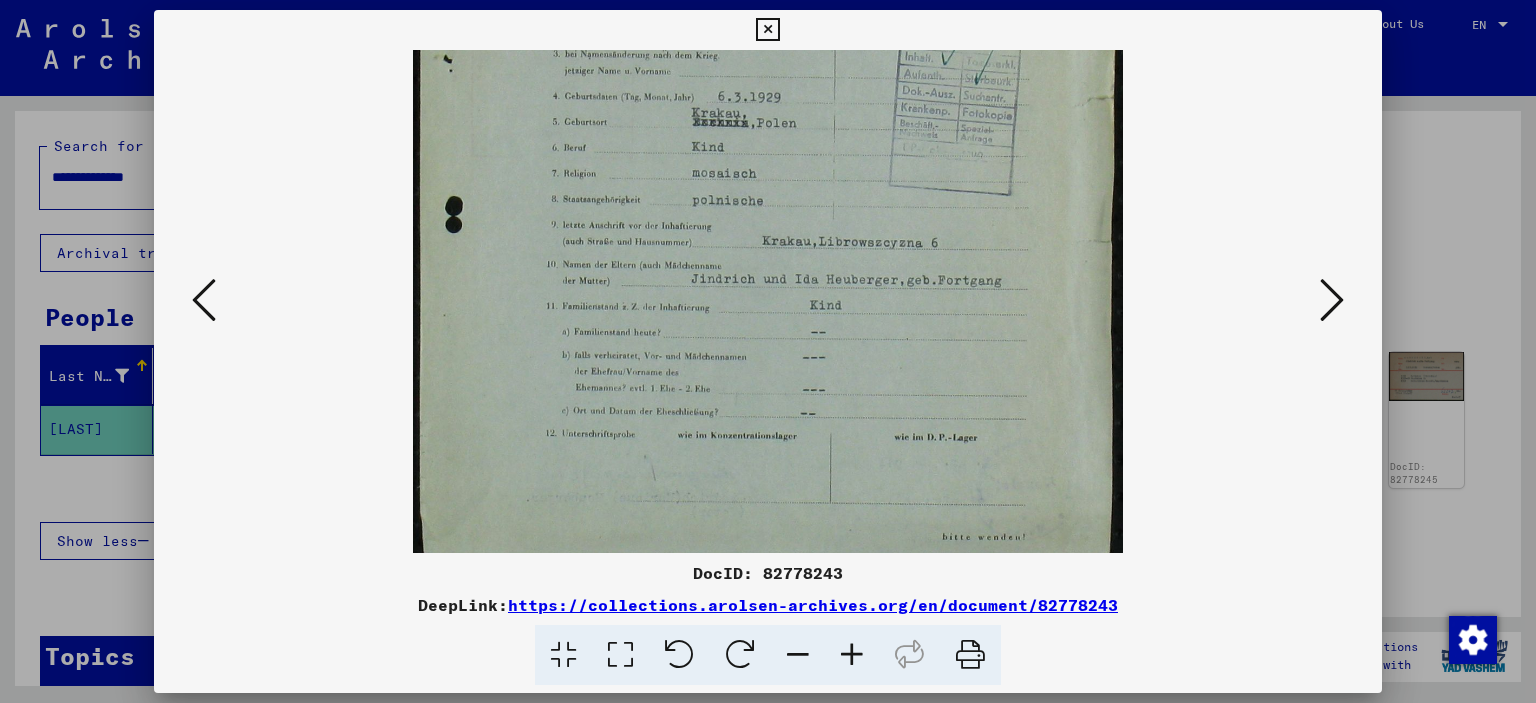 drag, startPoint x: 556, startPoint y: 372, endPoint x: 530, endPoint y: 265, distance: 110.11358 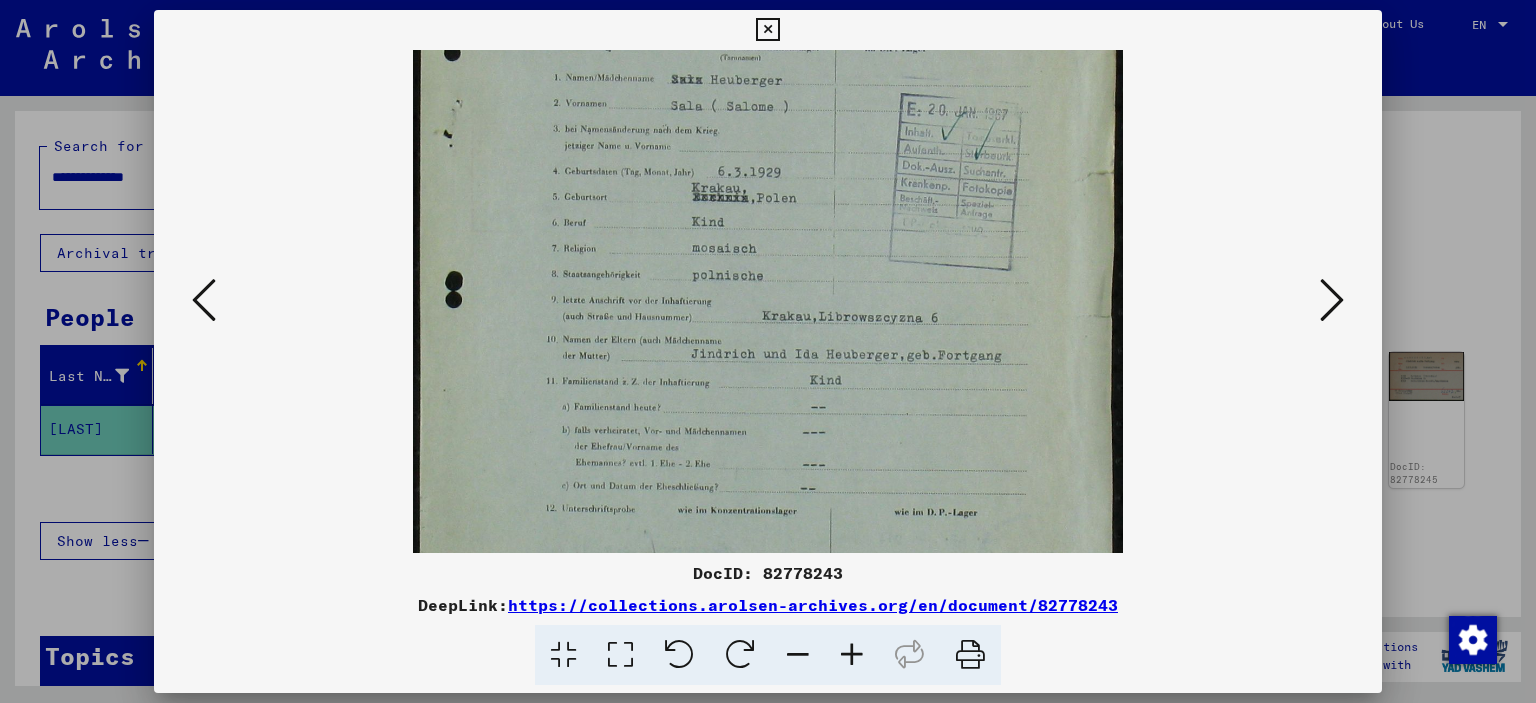 scroll, scrollTop: 348, scrollLeft: 0, axis: vertical 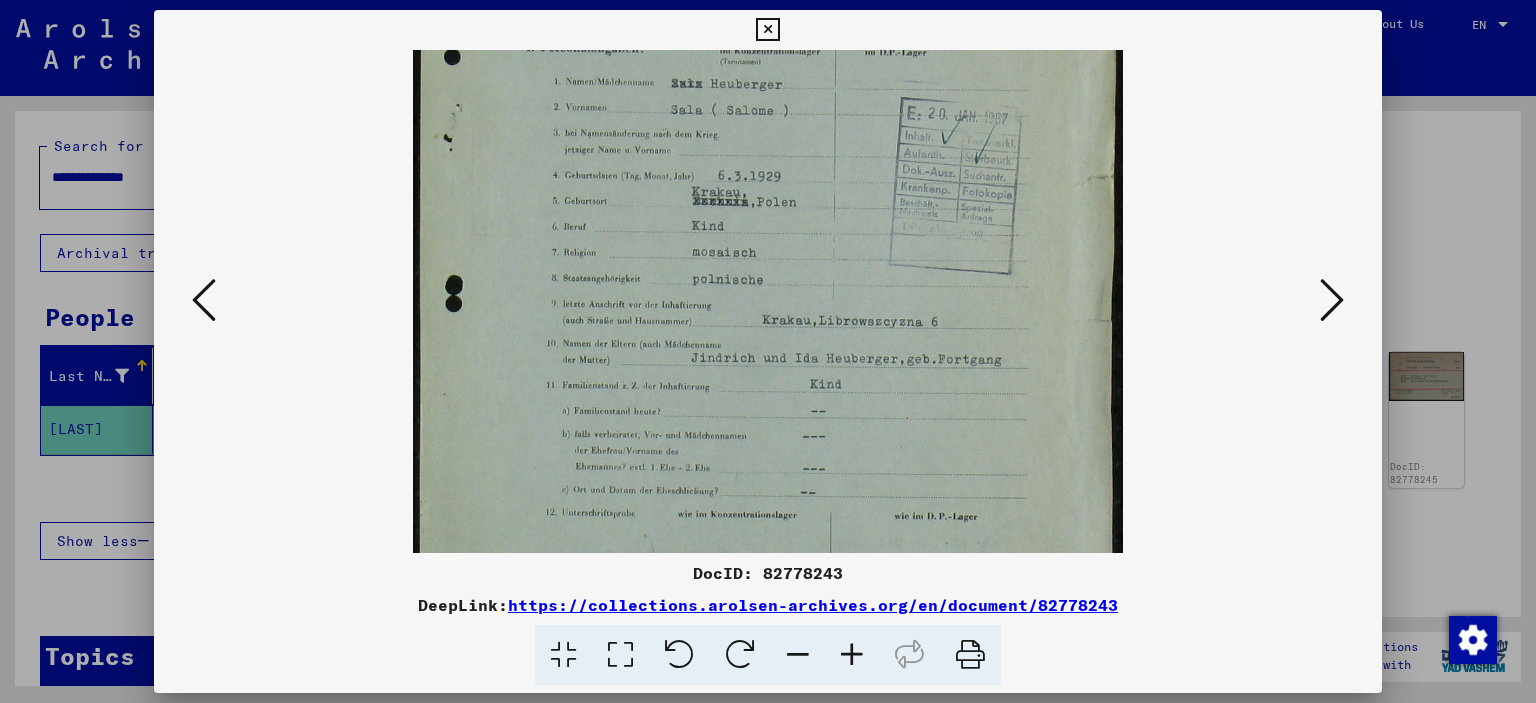 drag, startPoint x: 921, startPoint y: 242, endPoint x: 931, endPoint y: 315, distance: 73.68175 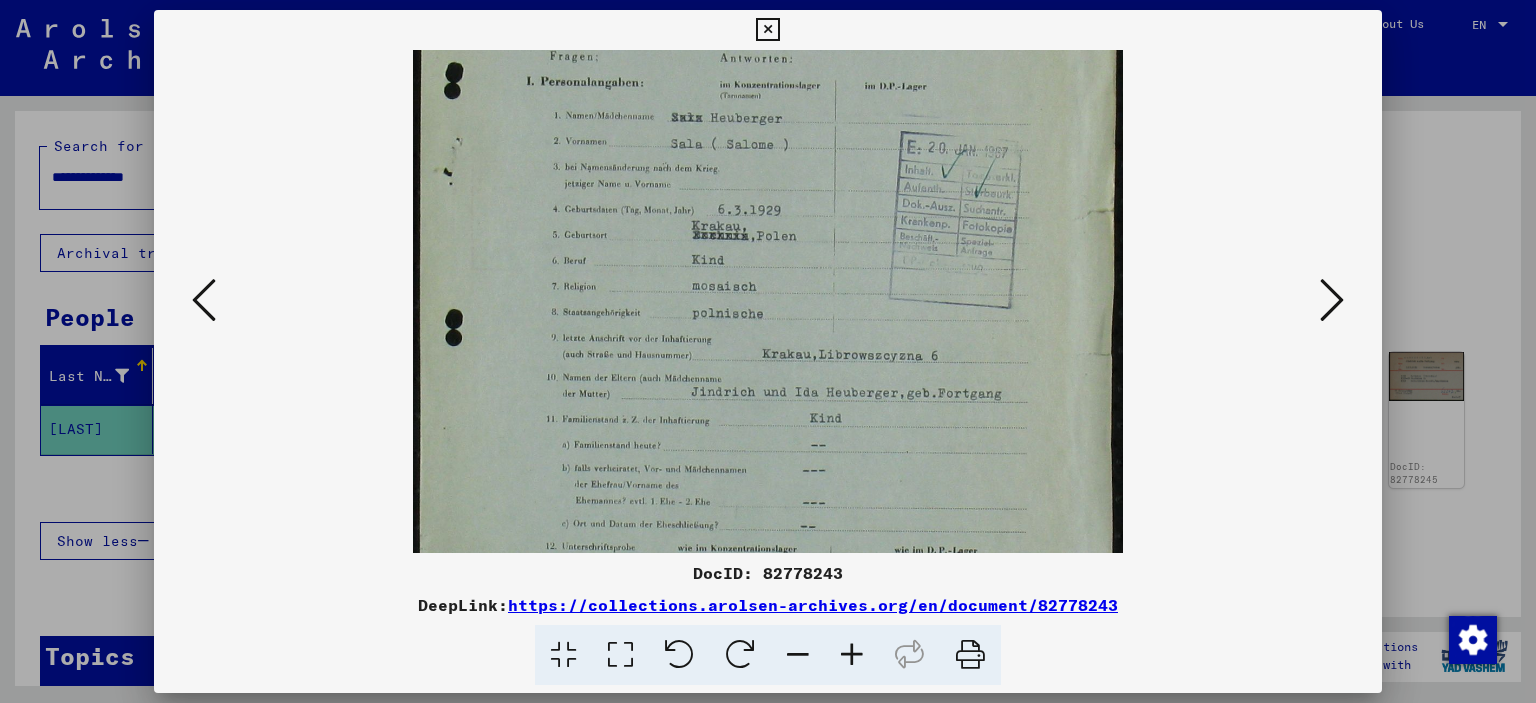 drag, startPoint x: 713, startPoint y: 220, endPoint x: 722, endPoint y: 256, distance: 37.107952 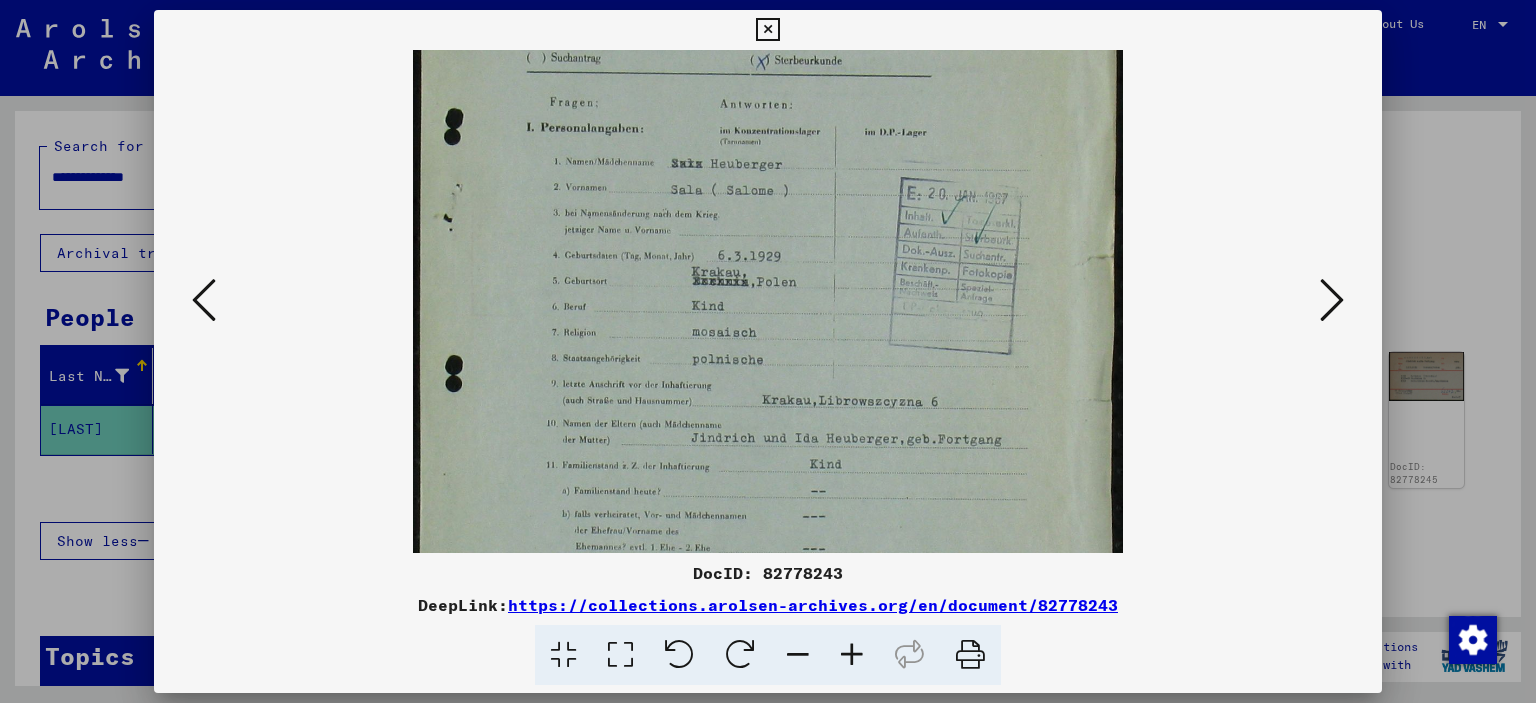 scroll, scrollTop: 235, scrollLeft: 0, axis: vertical 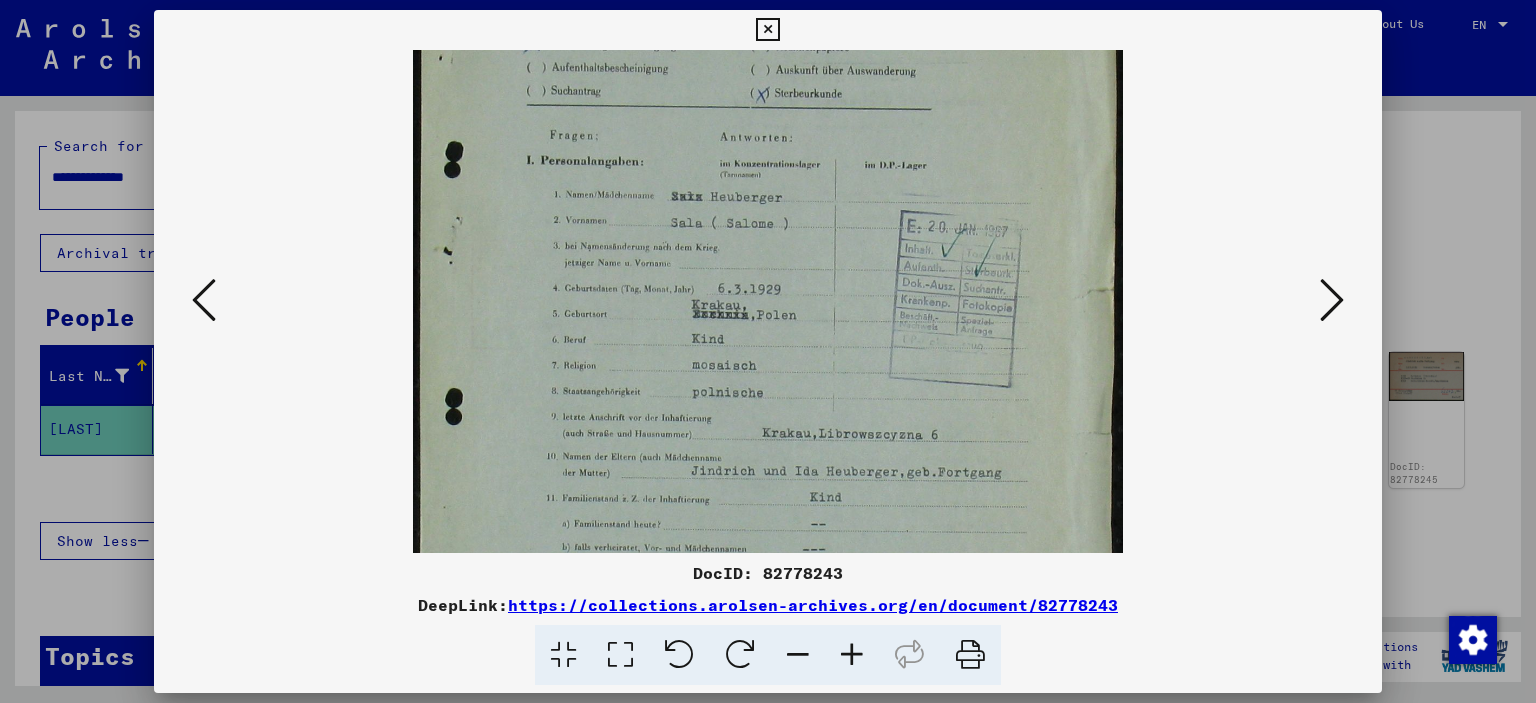 drag, startPoint x: 808, startPoint y: 232, endPoint x: 816, endPoint y: 313, distance: 81.394104 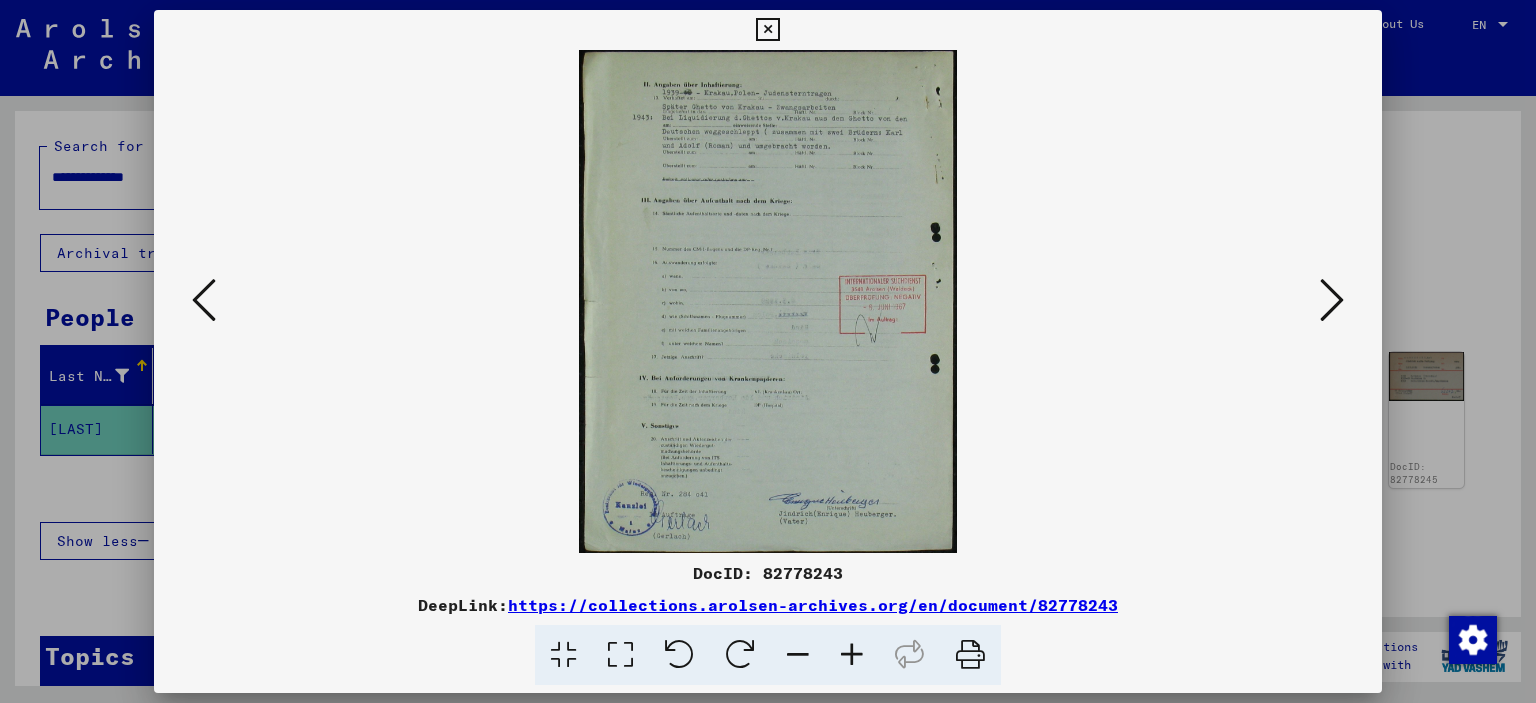scroll, scrollTop: 0, scrollLeft: 0, axis: both 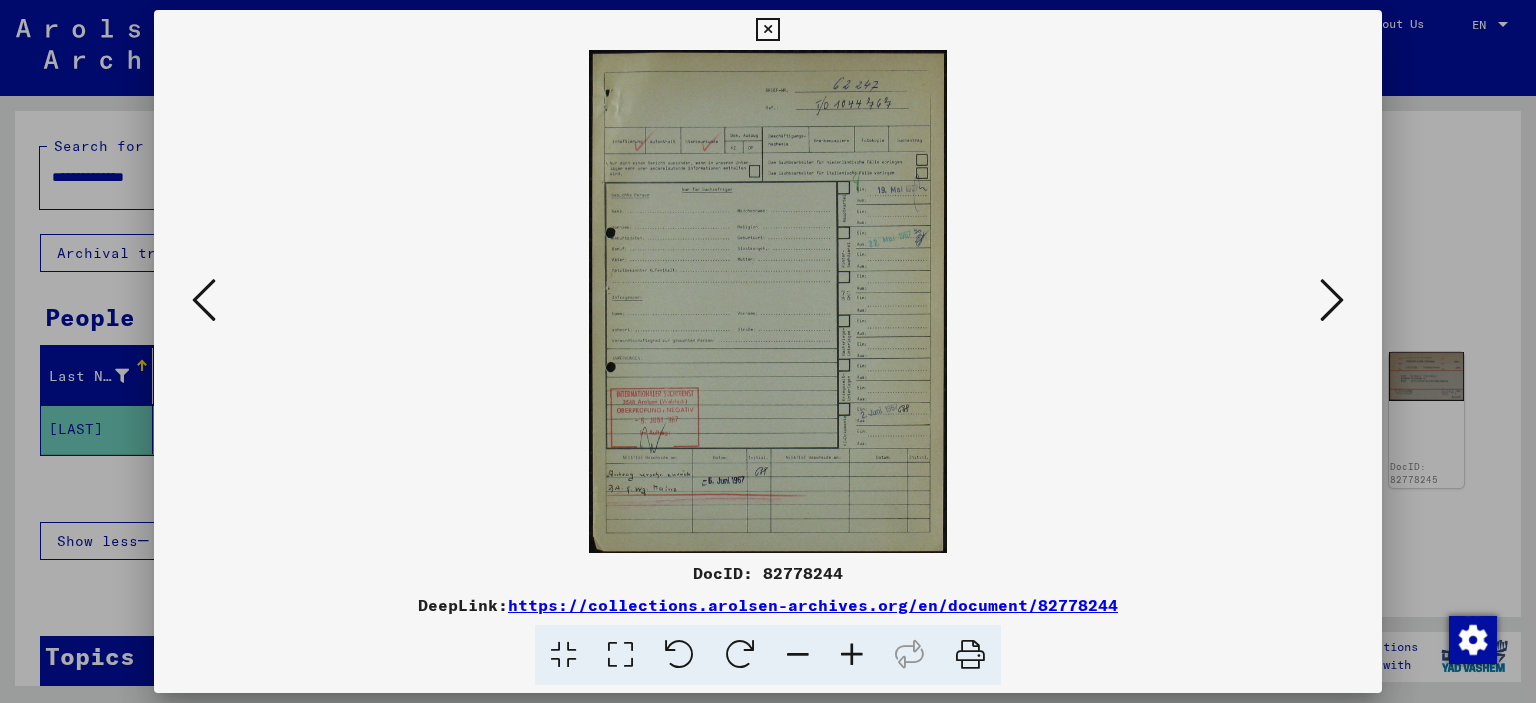 click at bounding box center (1332, 300) 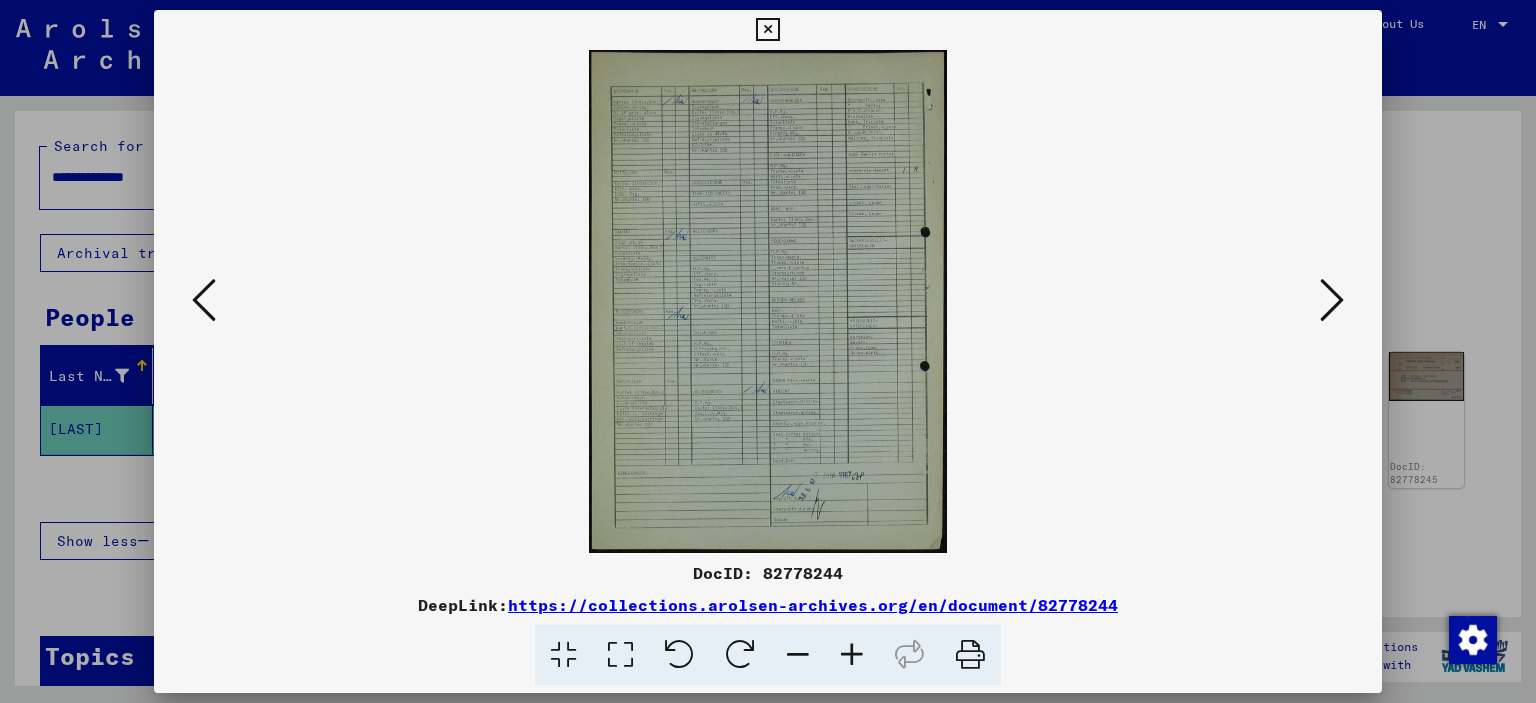click at bounding box center (768, 351) 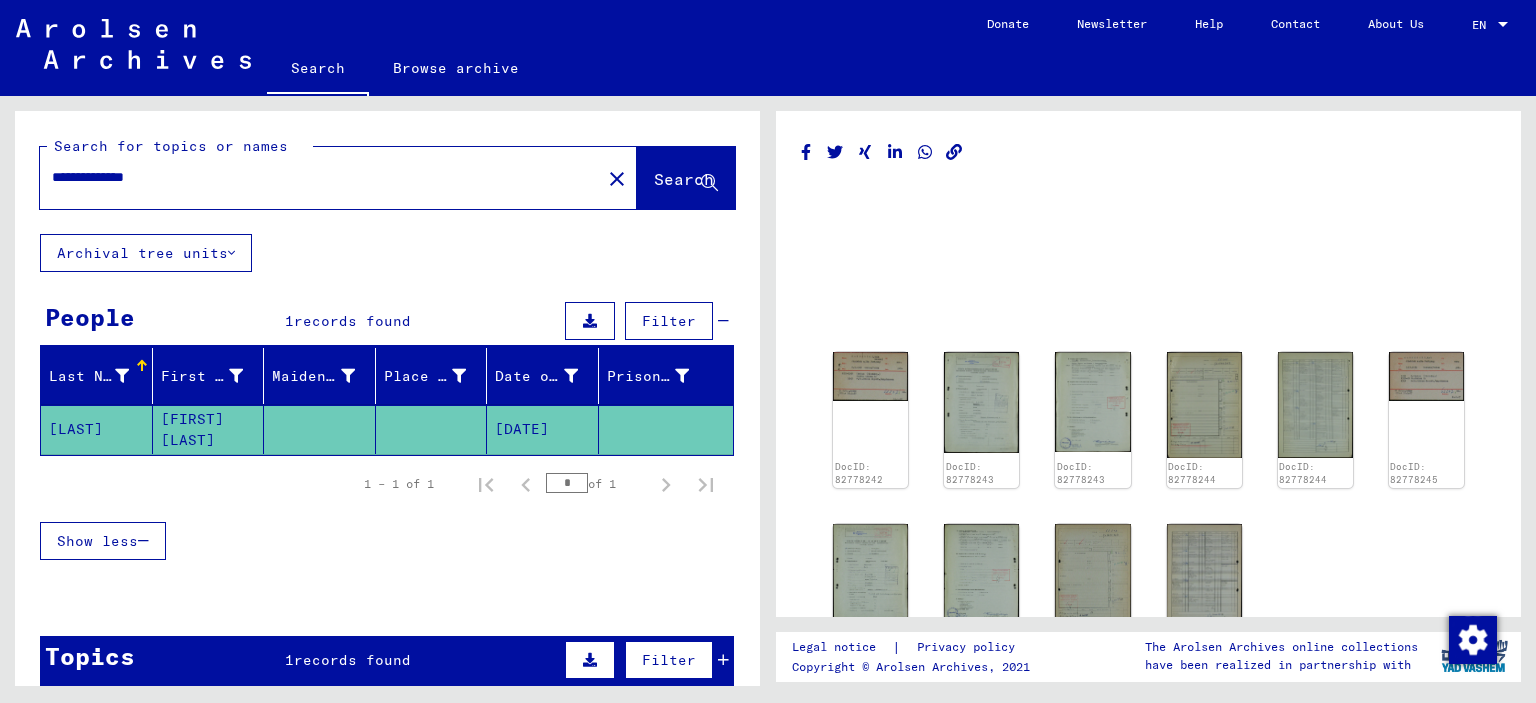 drag, startPoint x: 179, startPoint y: 178, endPoint x: 0, endPoint y: 175, distance: 179.02513 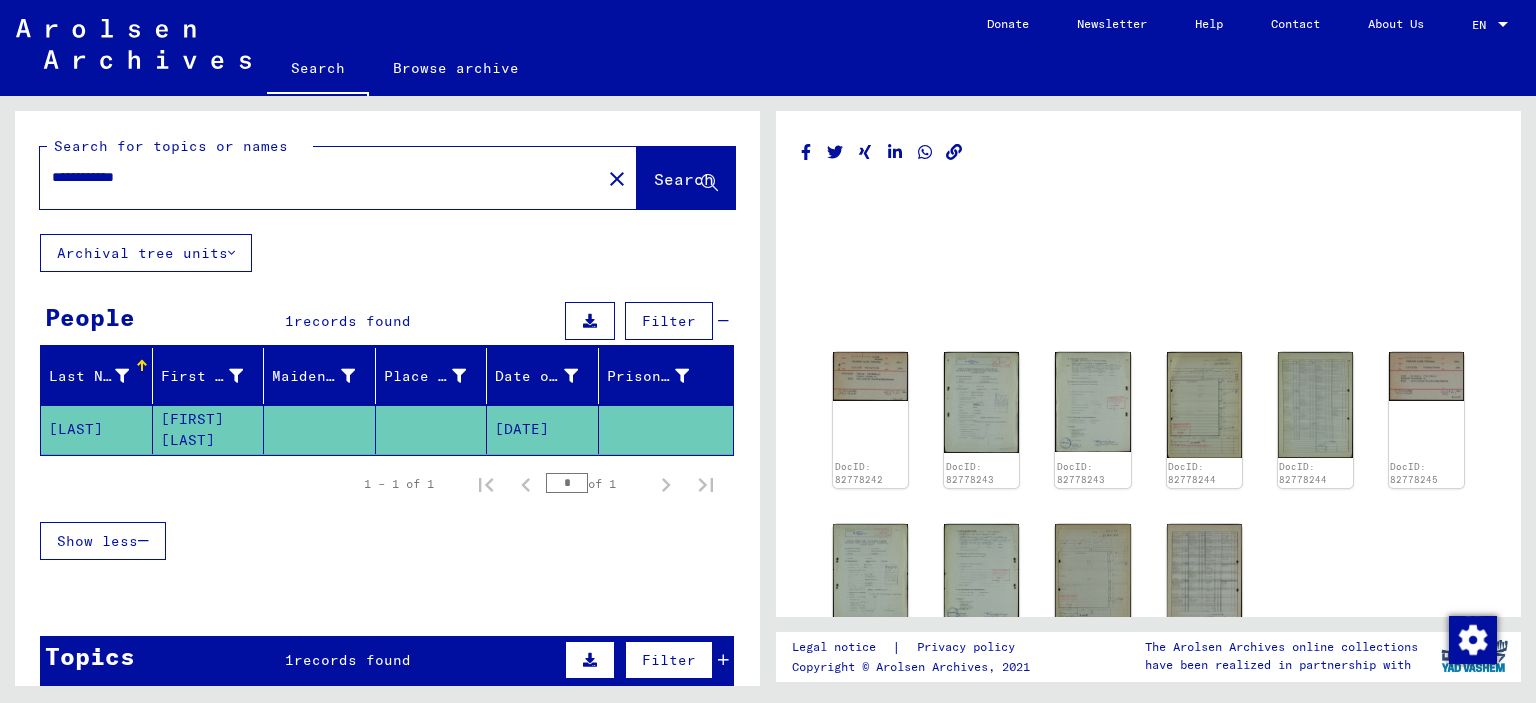 type on "**********" 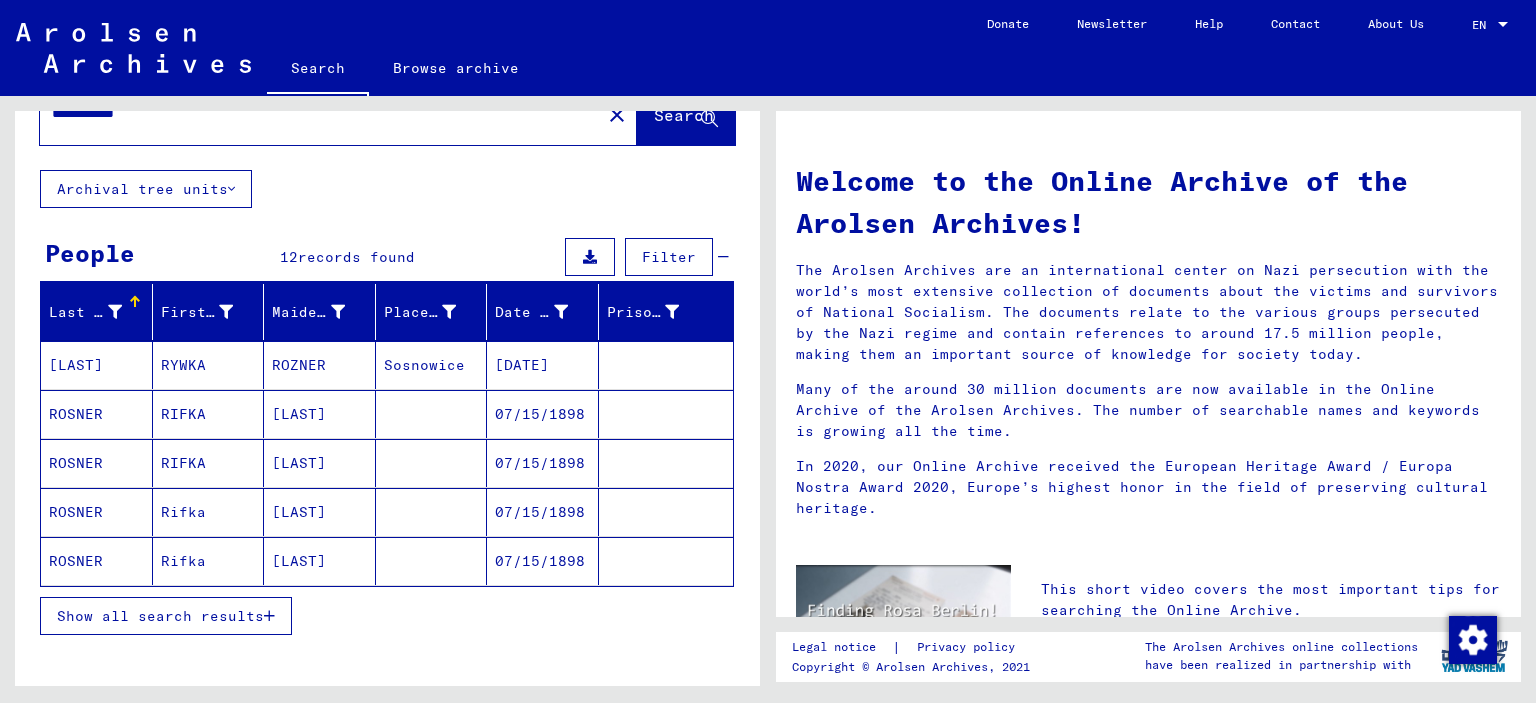 scroll, scrollTop: 100, scrollLeft: 0, axis: vertical 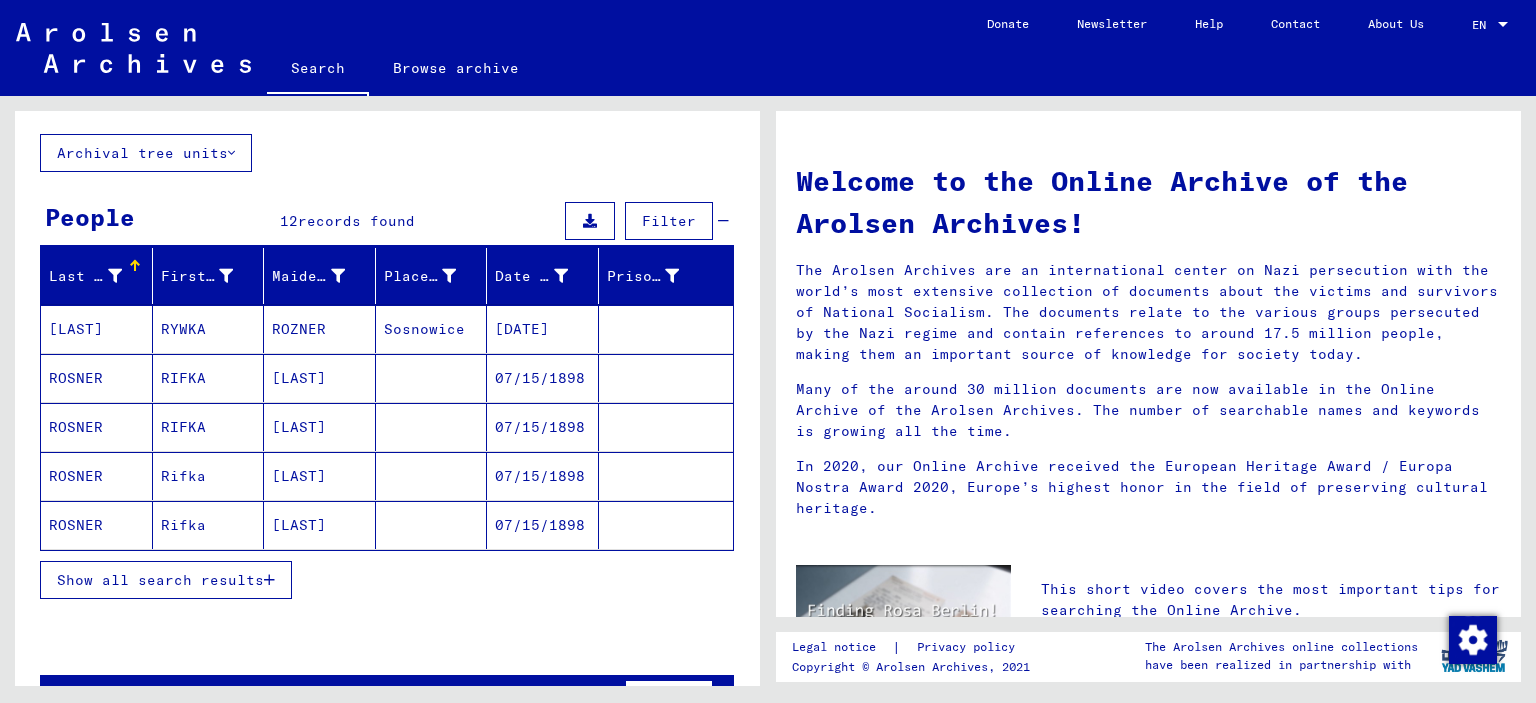 click on "Show all search results" at bounding box center [160, 580] 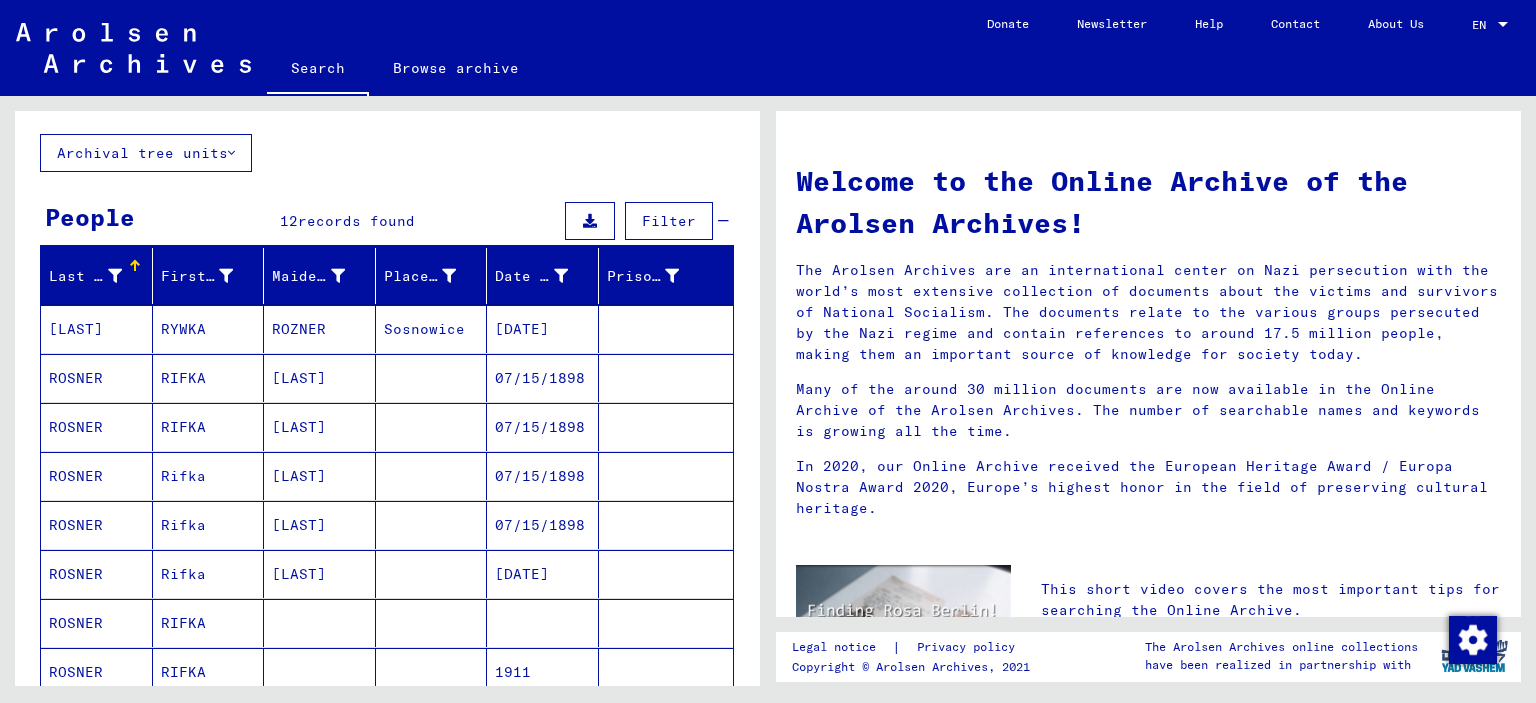 click at bounding box center [432, 427] 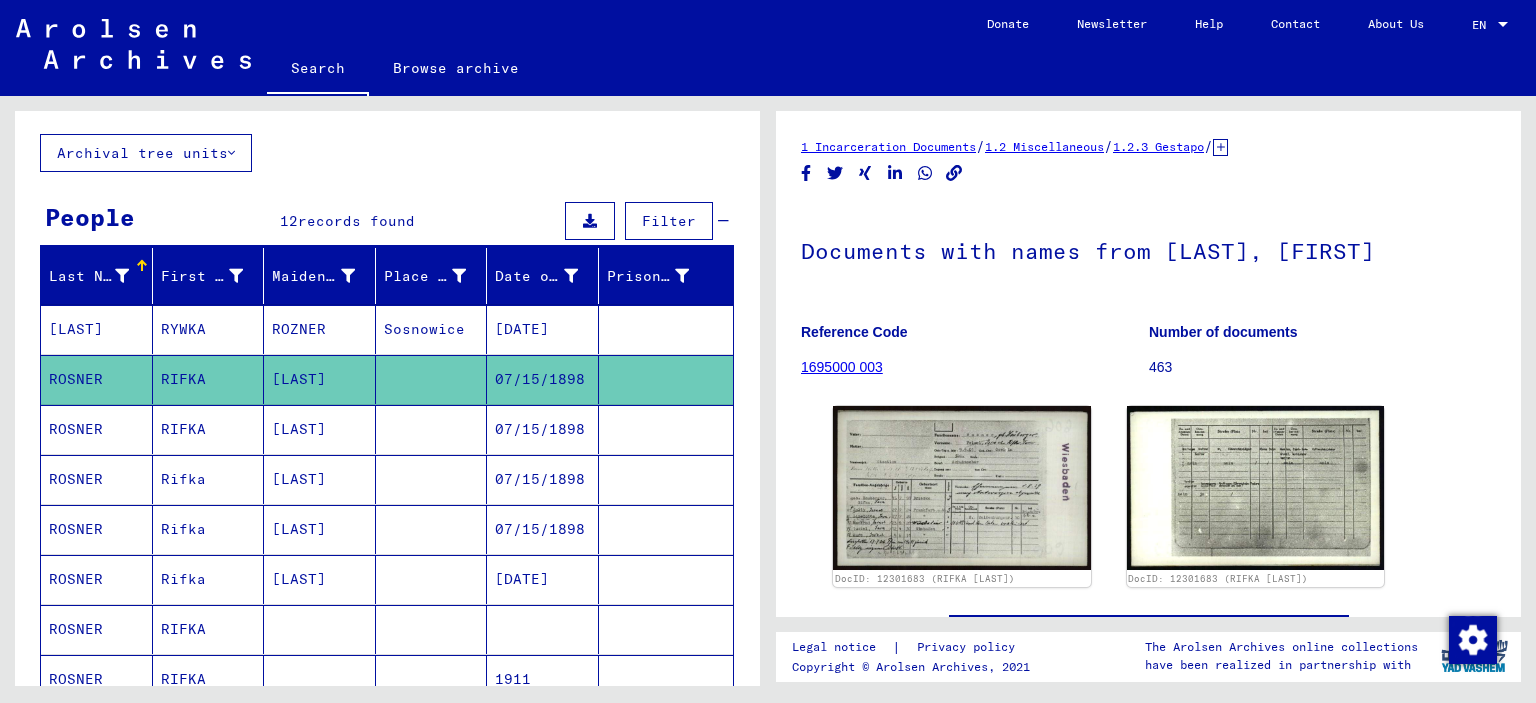 scroll, scrollTop: 0, scrollLeft: 0, axis: both 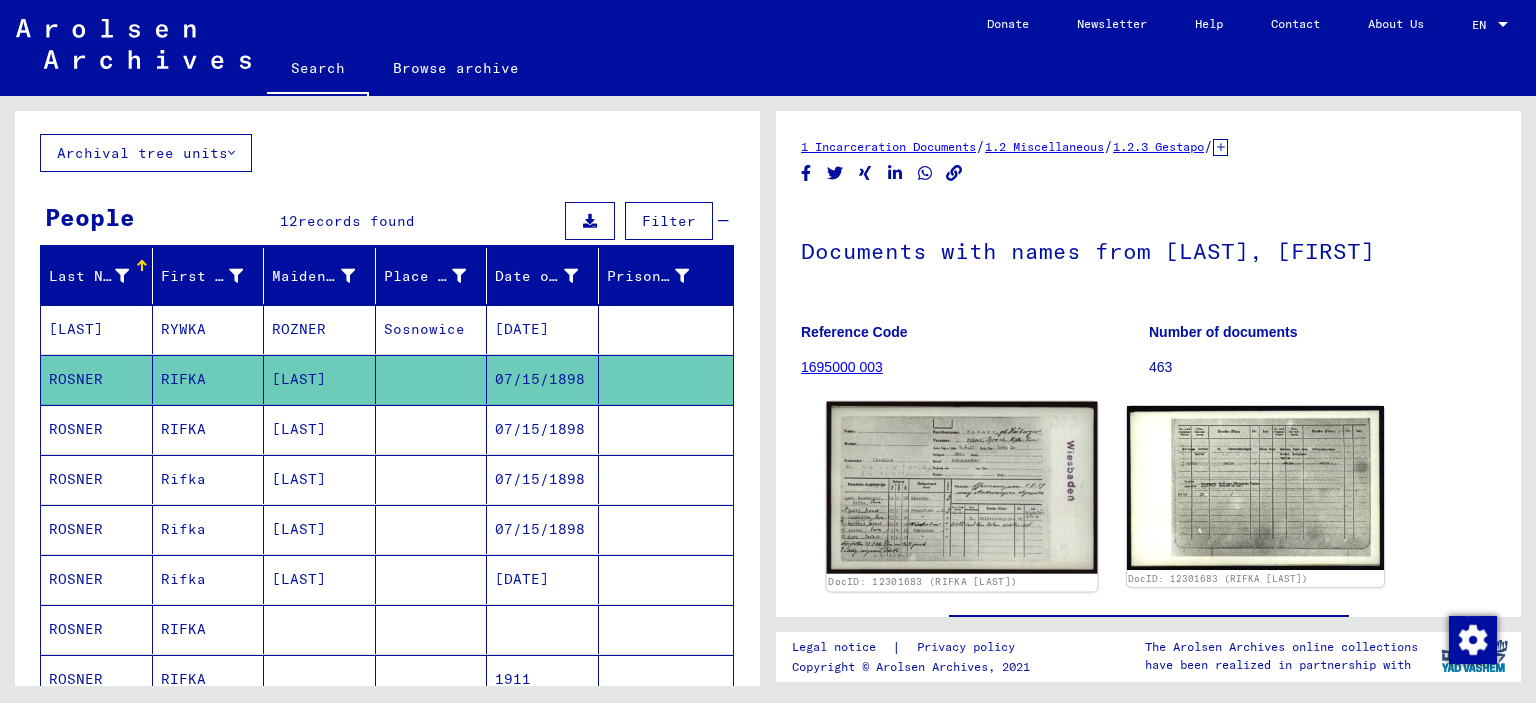 click 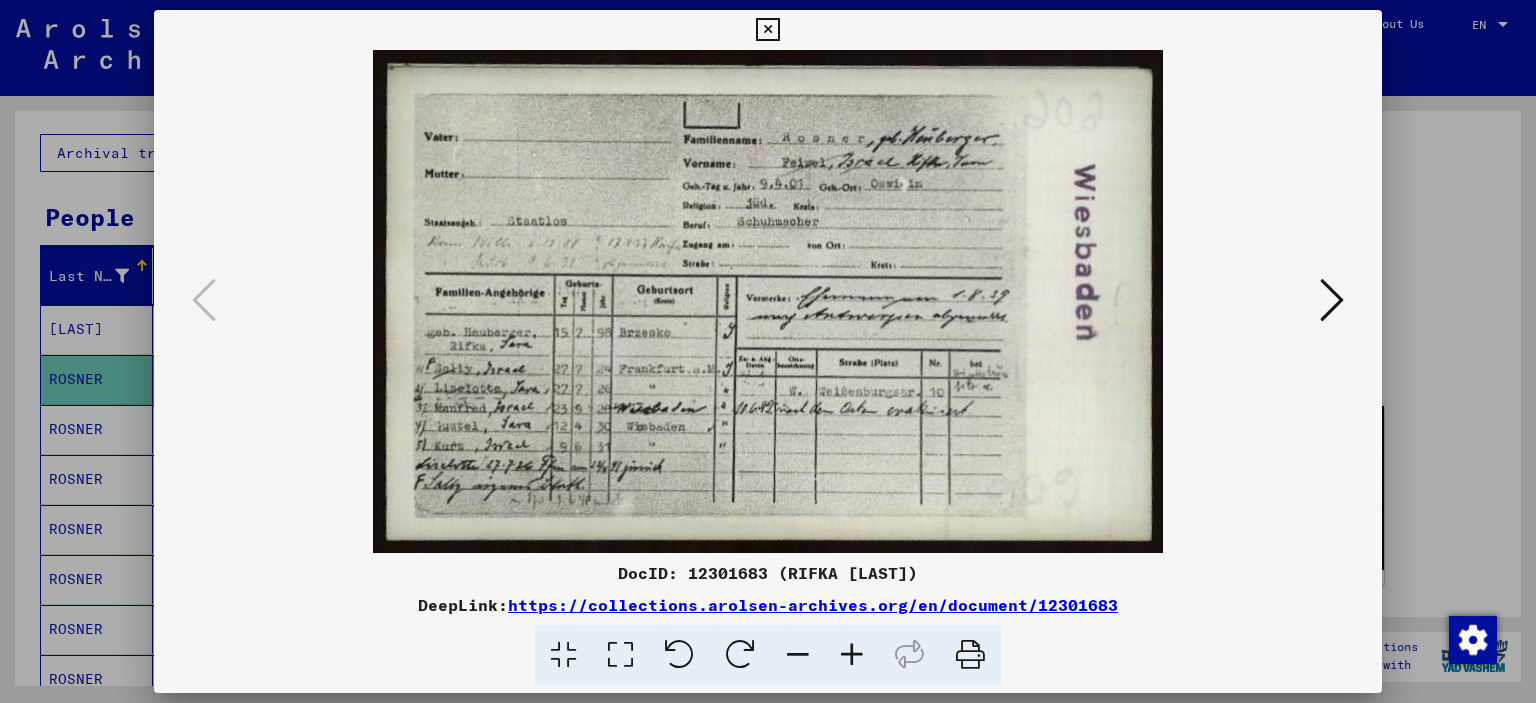 click at bounding box center (768, 351) 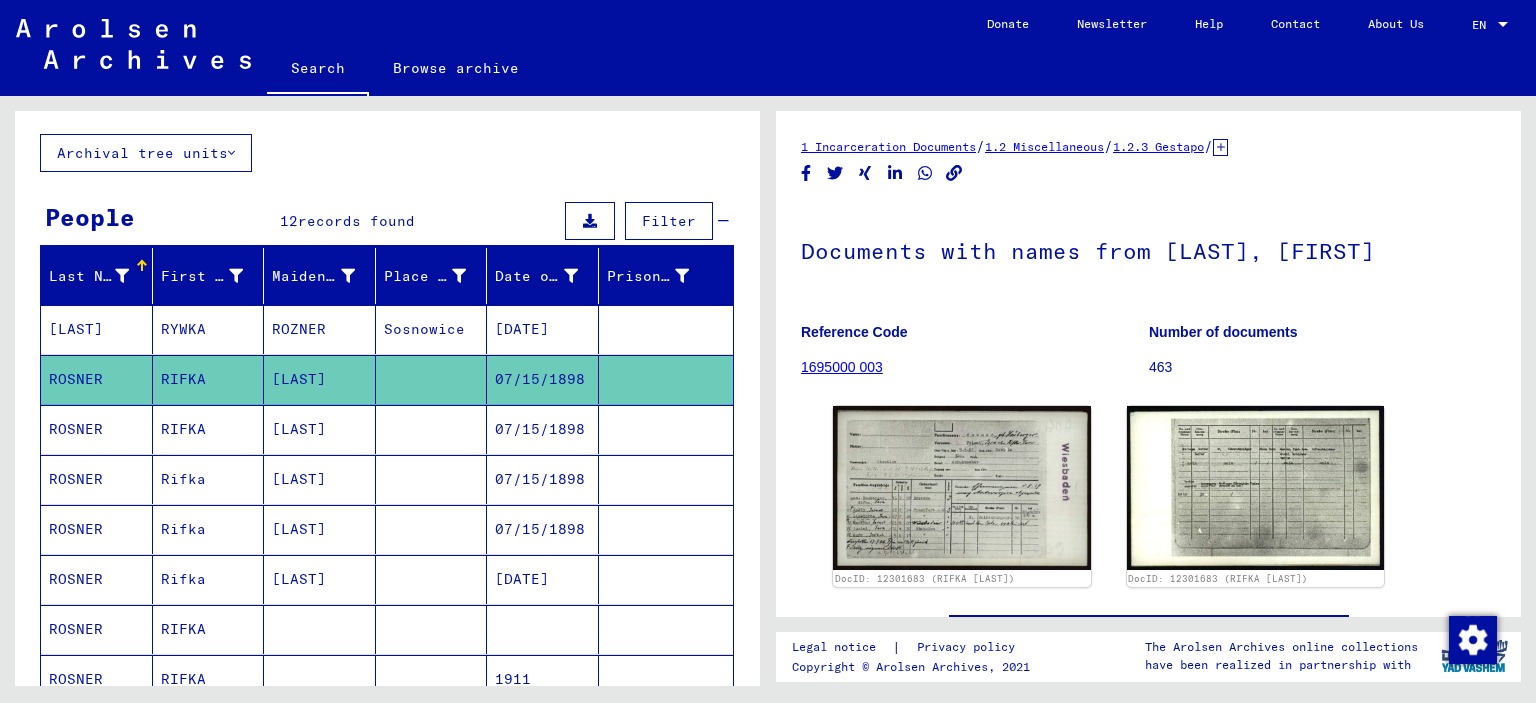 click at bounding box center (432, 479) 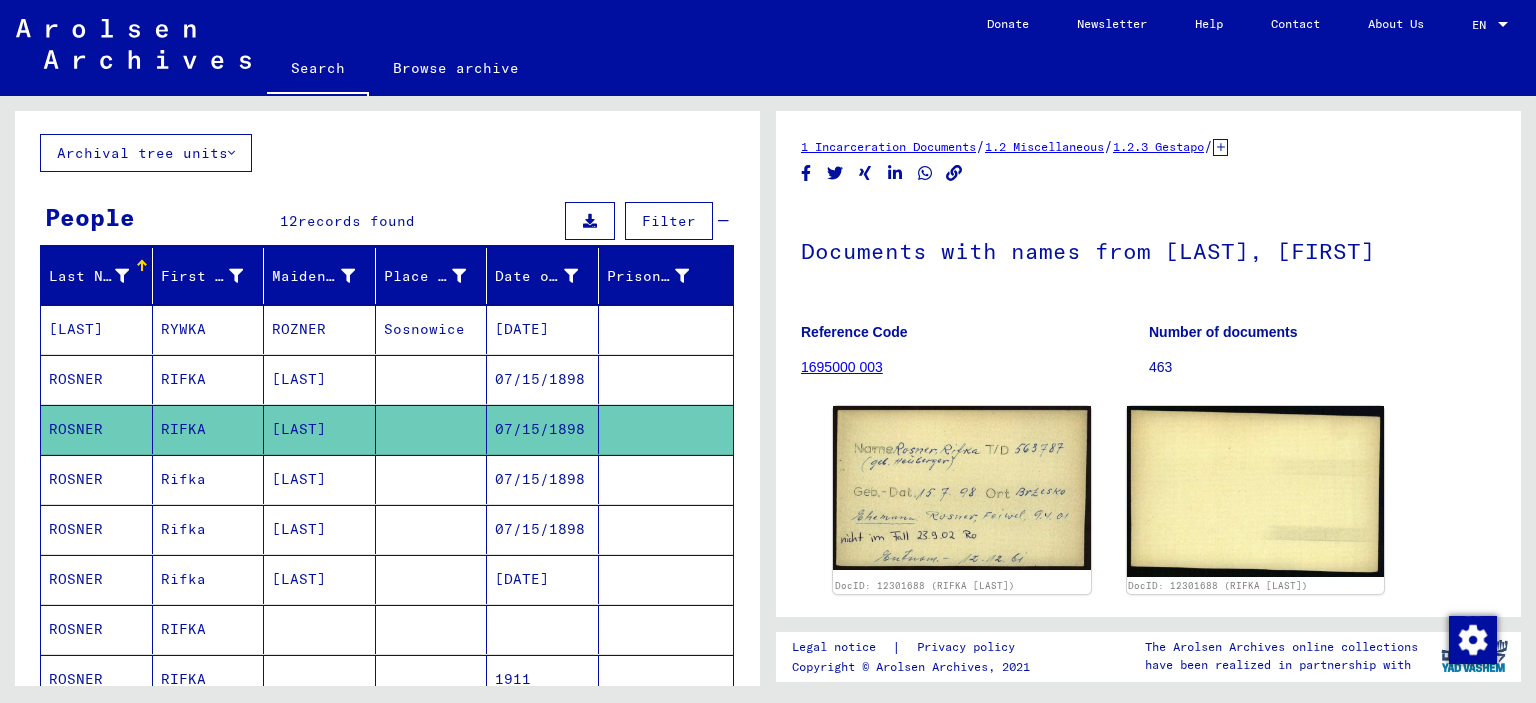 scroll, scrollTop: 0, scrollLeft: 0, axis: both 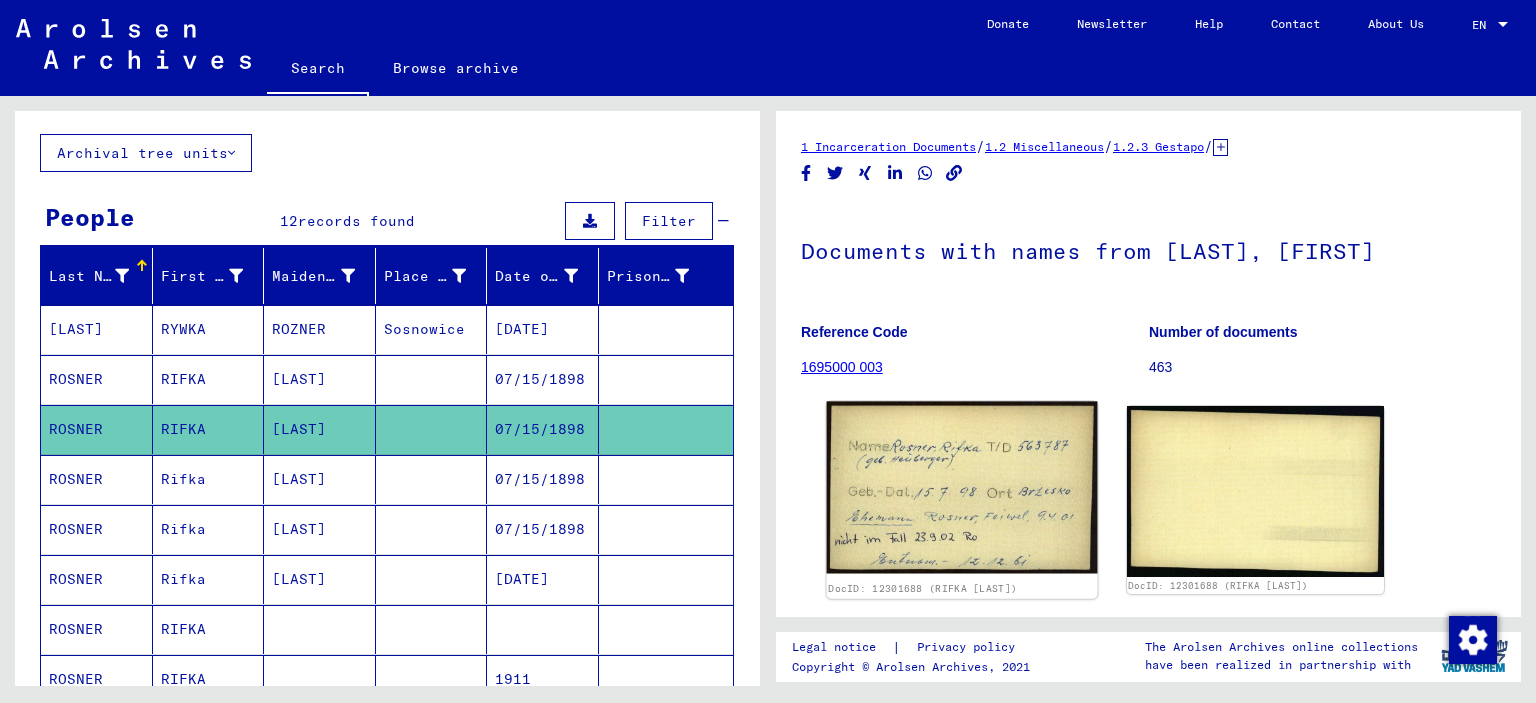 click 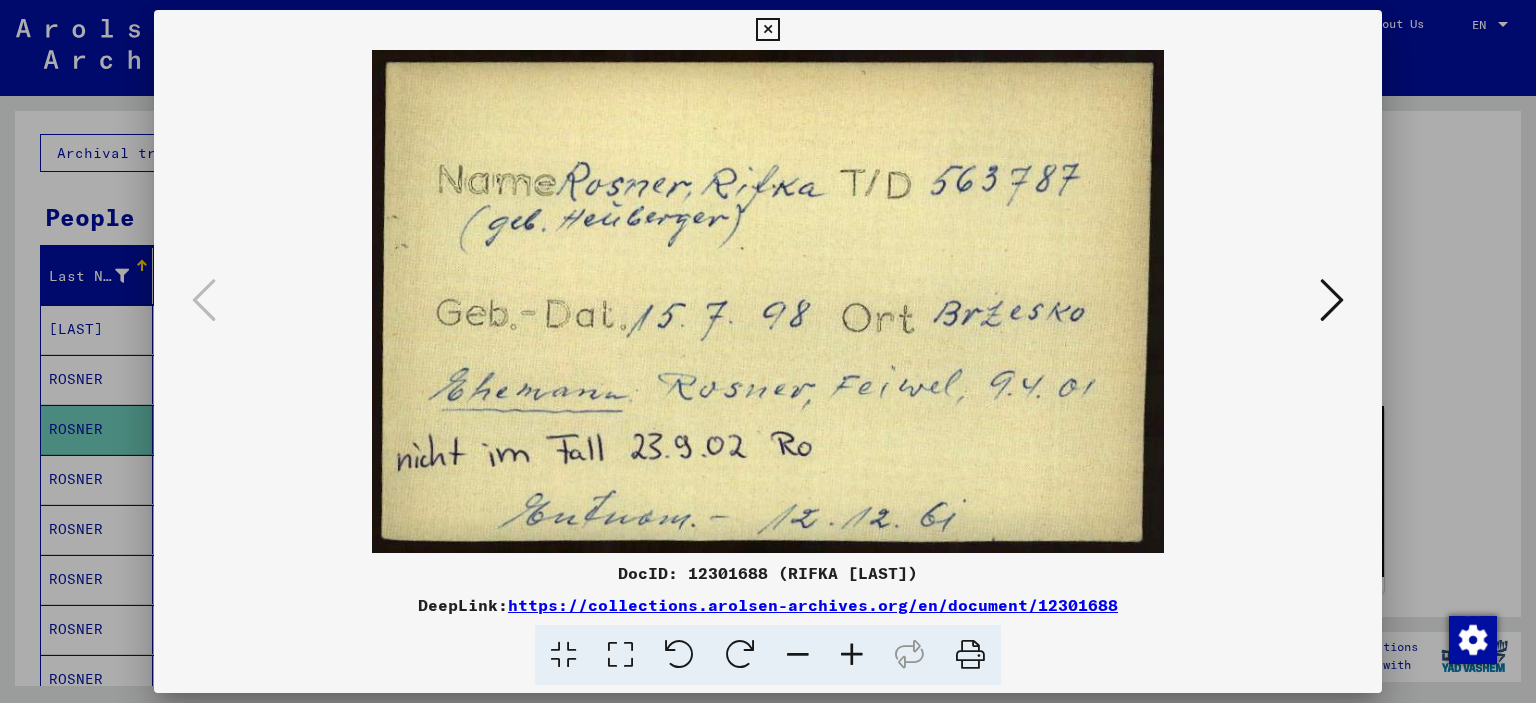 click at bounding box center (1332, 300) 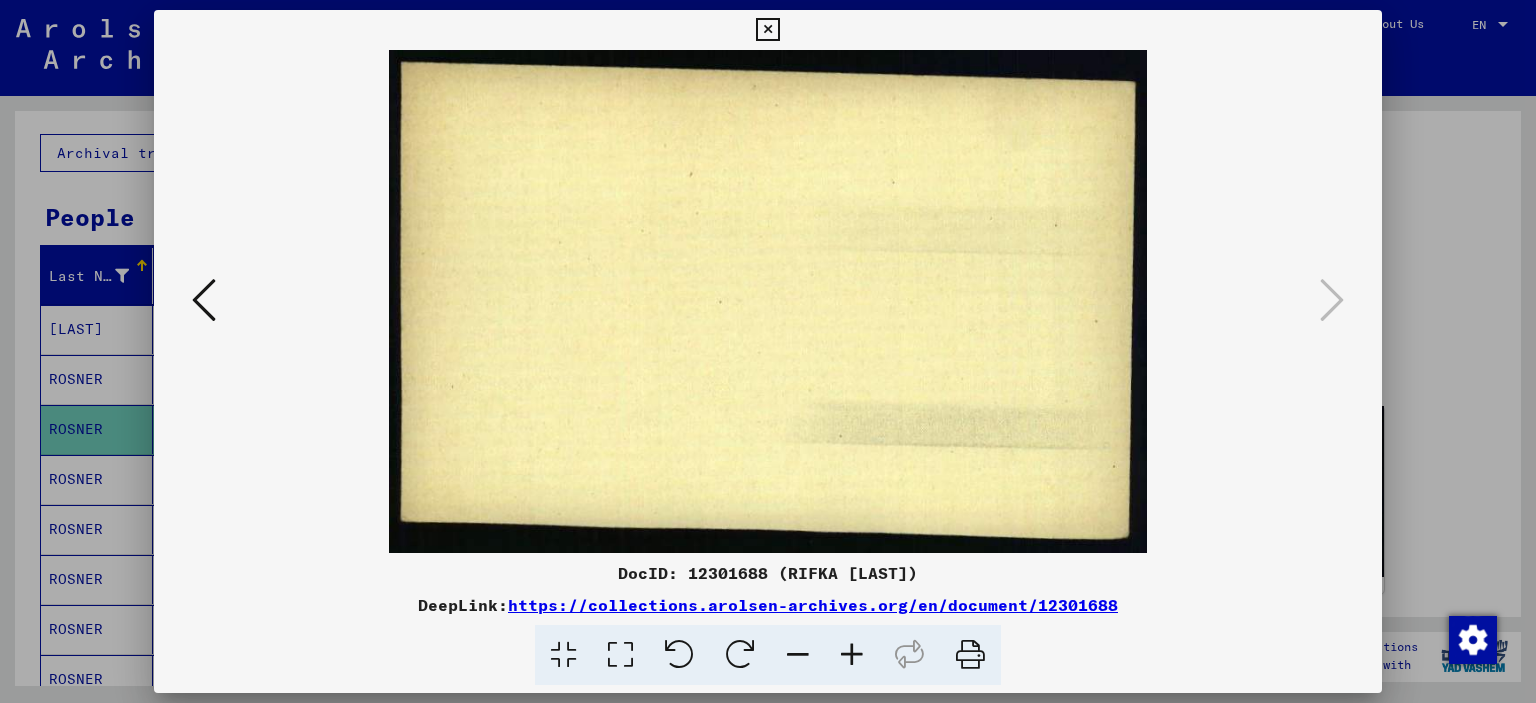 click at bounding box center (768, 351) 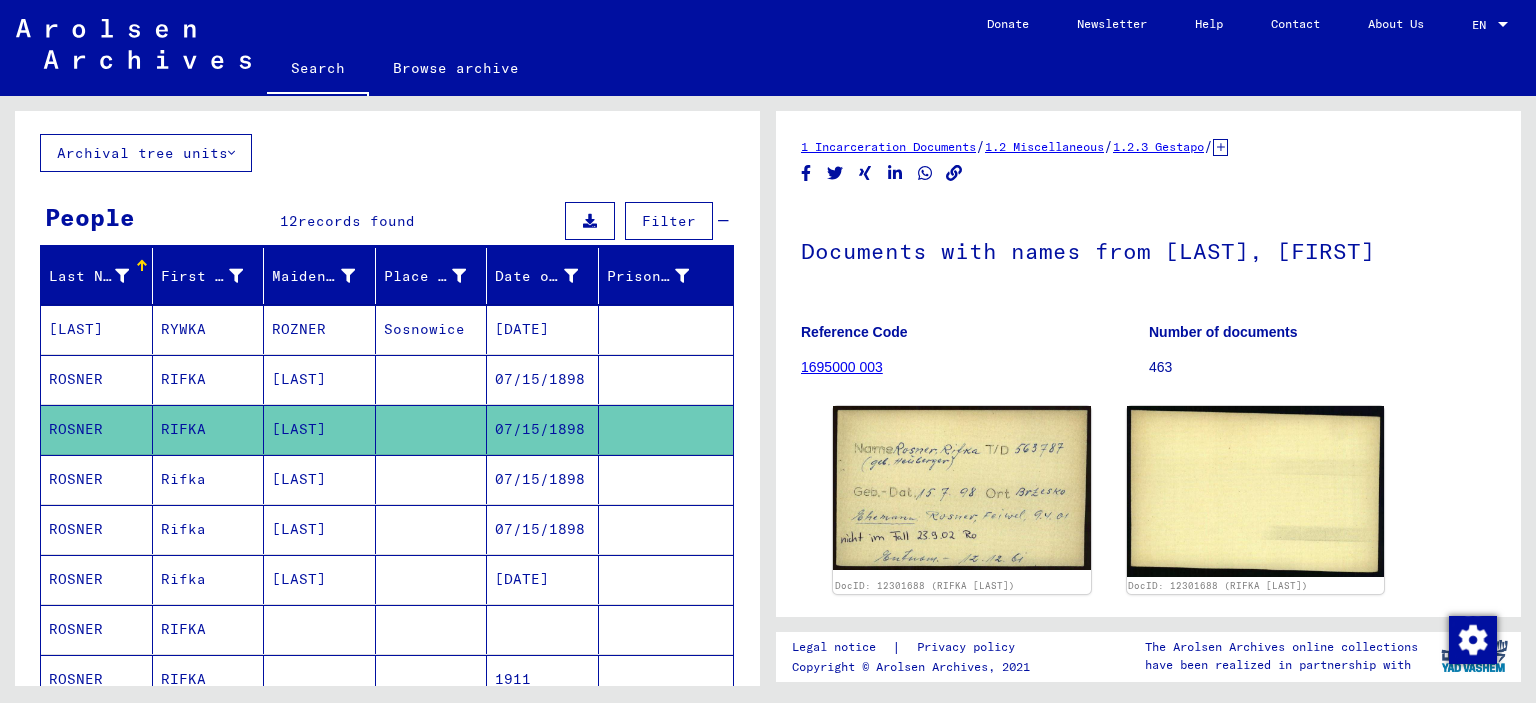 click at bounding box center (432, 529) 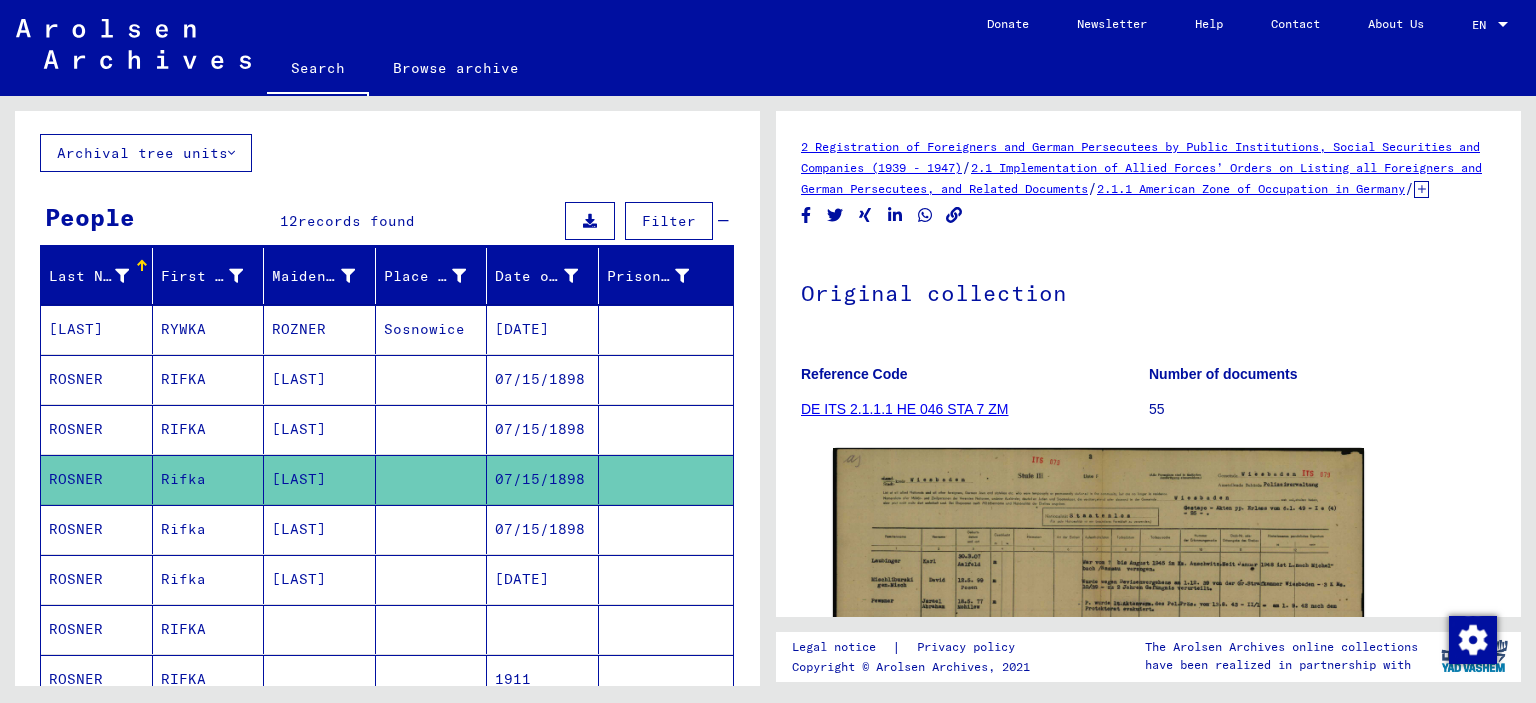 scroll, scrollTop: 0, scrollLeft: 0, axis: both 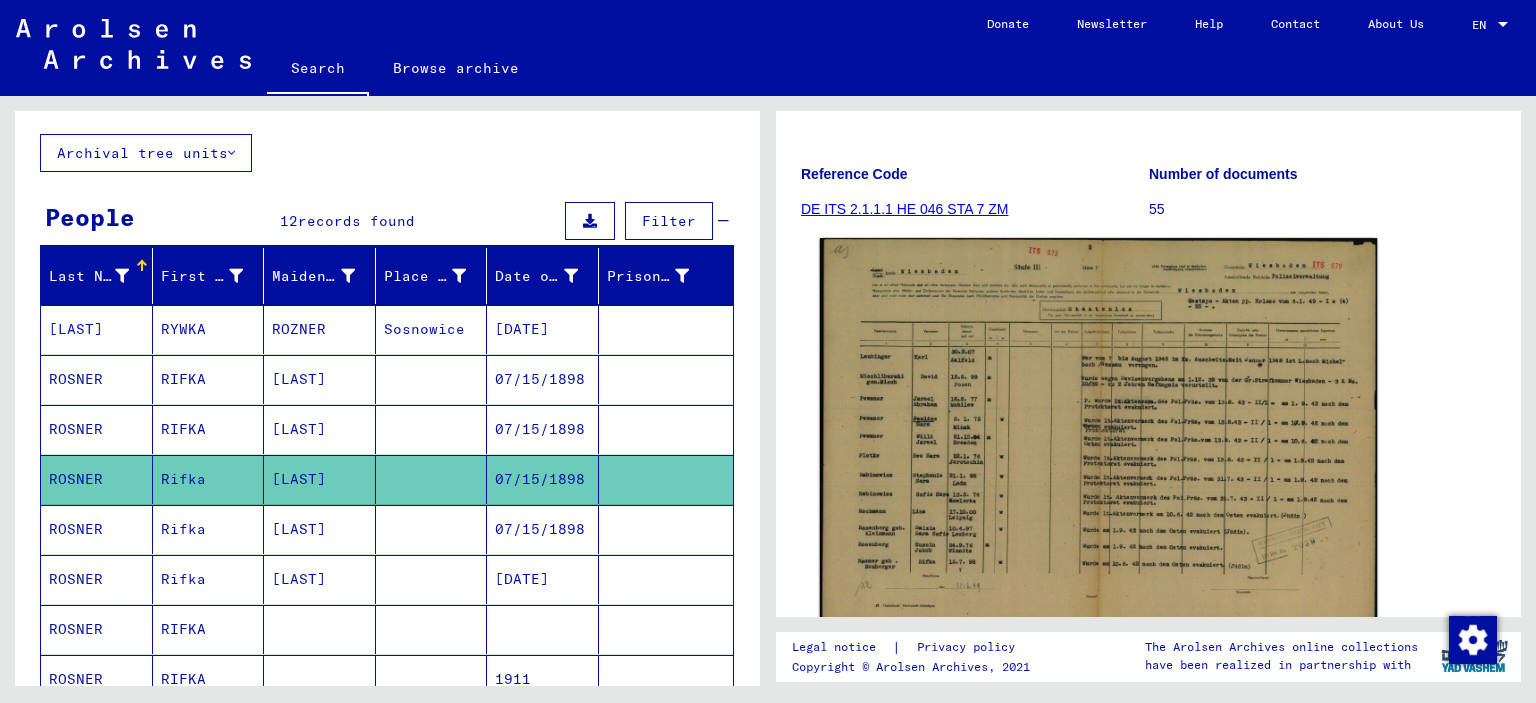 click 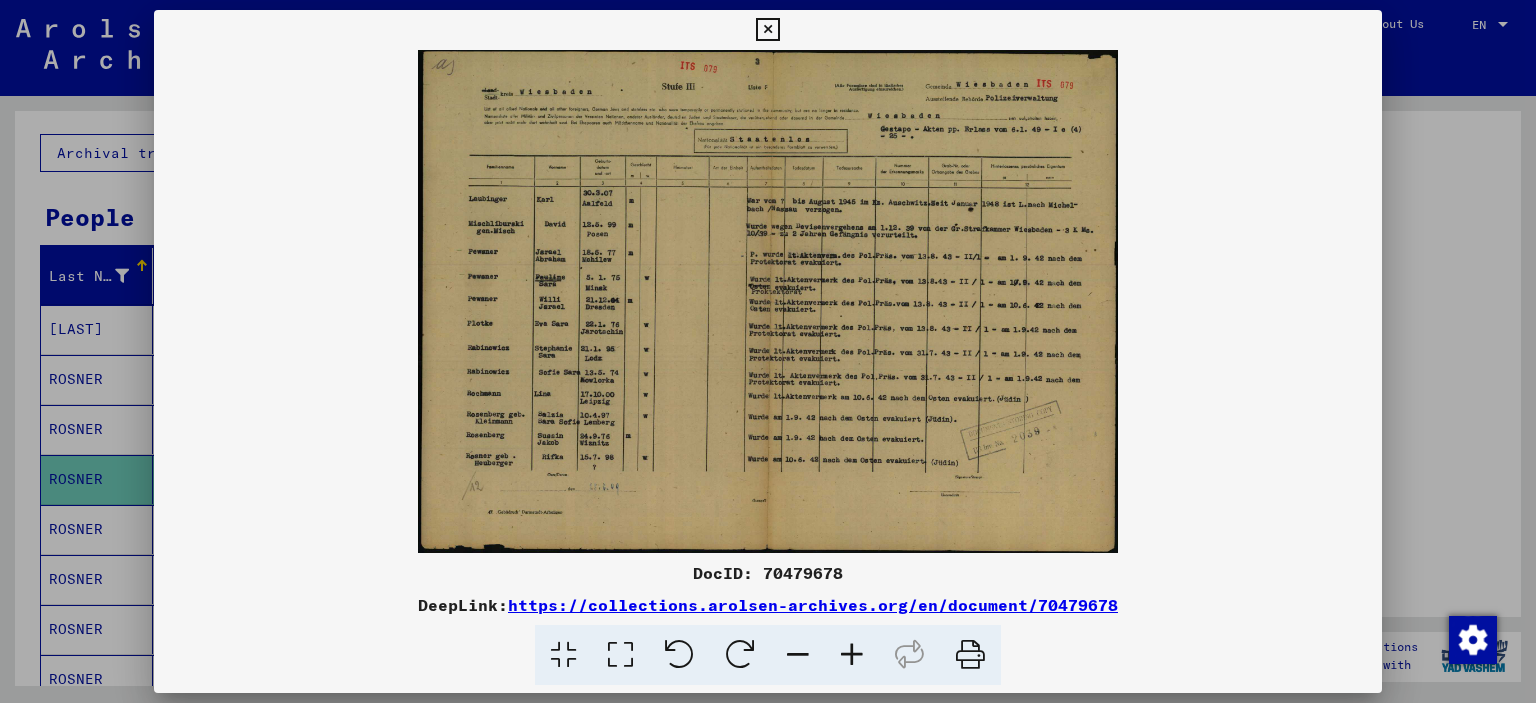 click at bounding box center [852, 655] 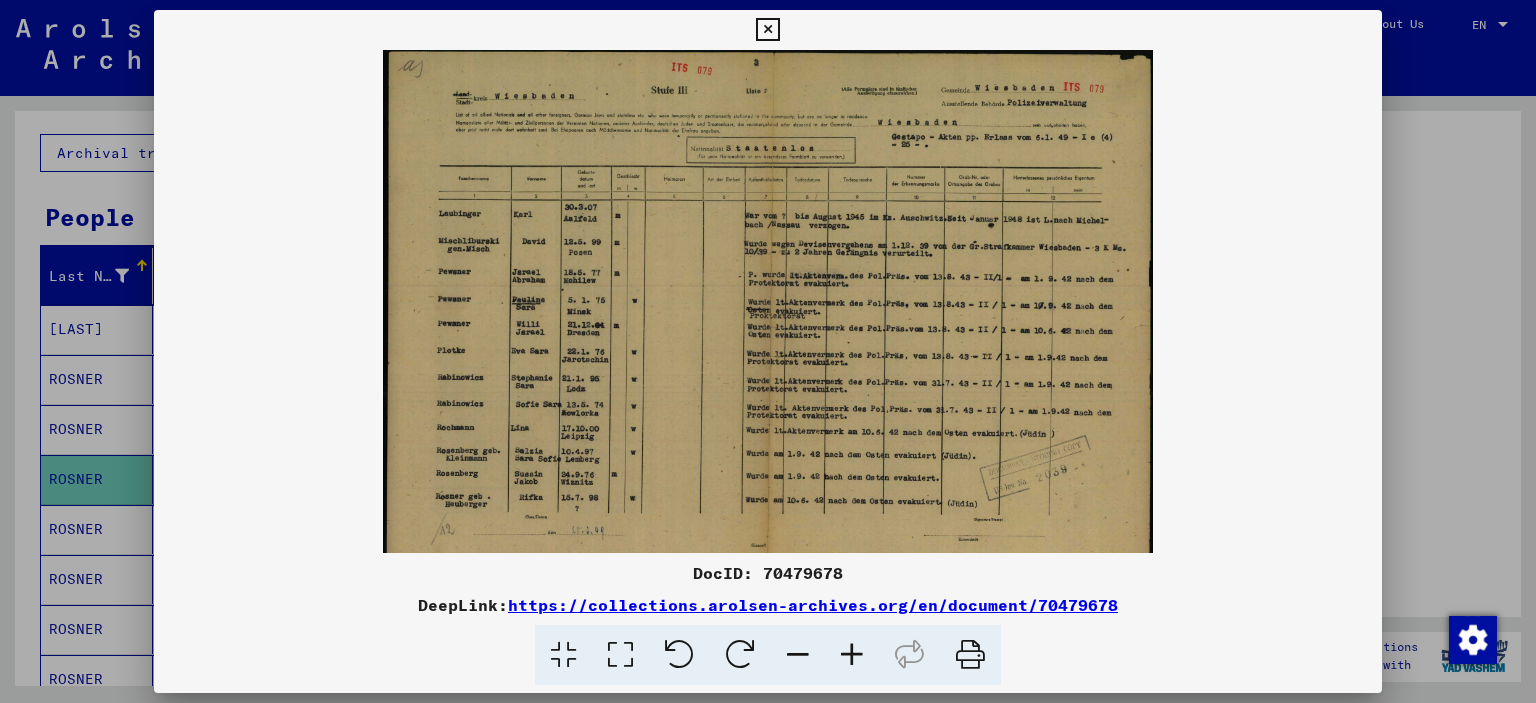 click at bounding box center [852, 655] 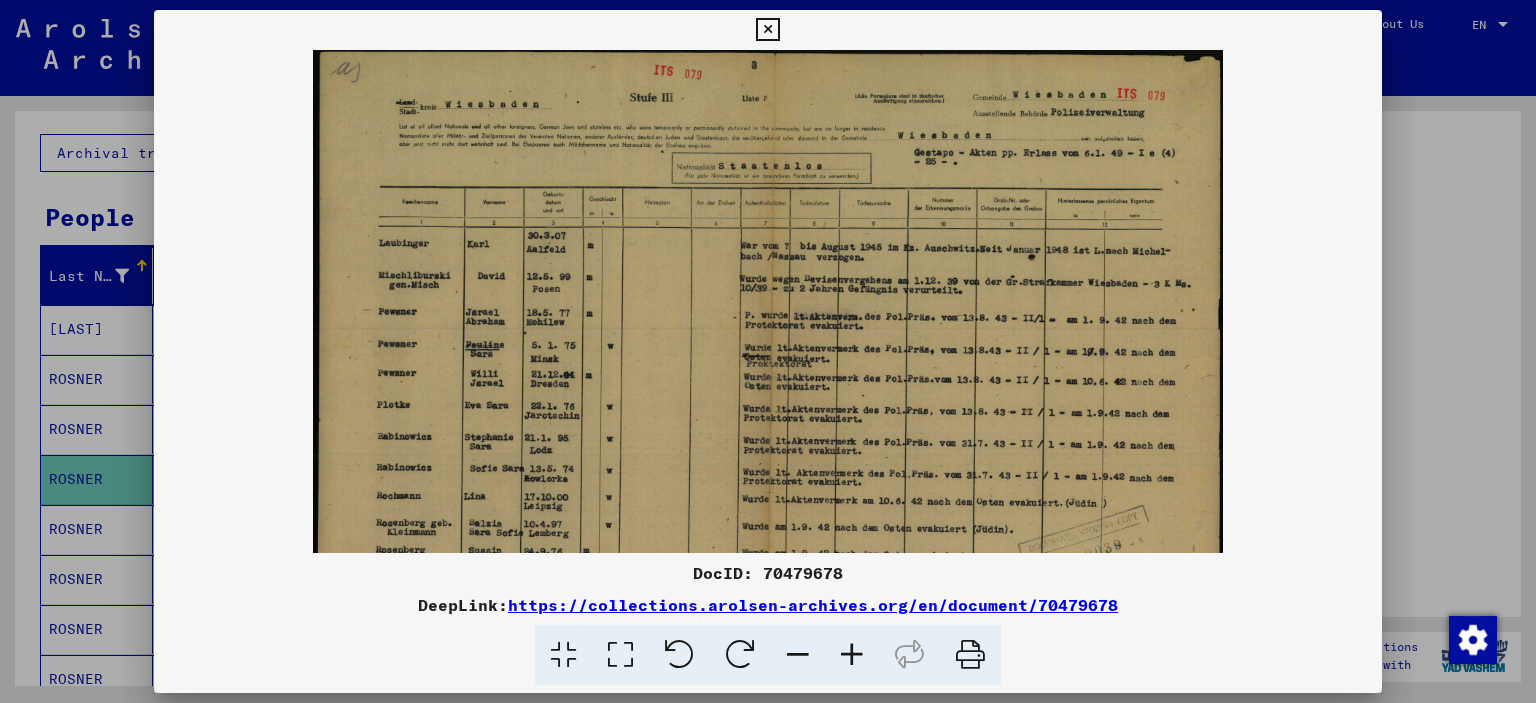 click at bounding box center [852, 655] 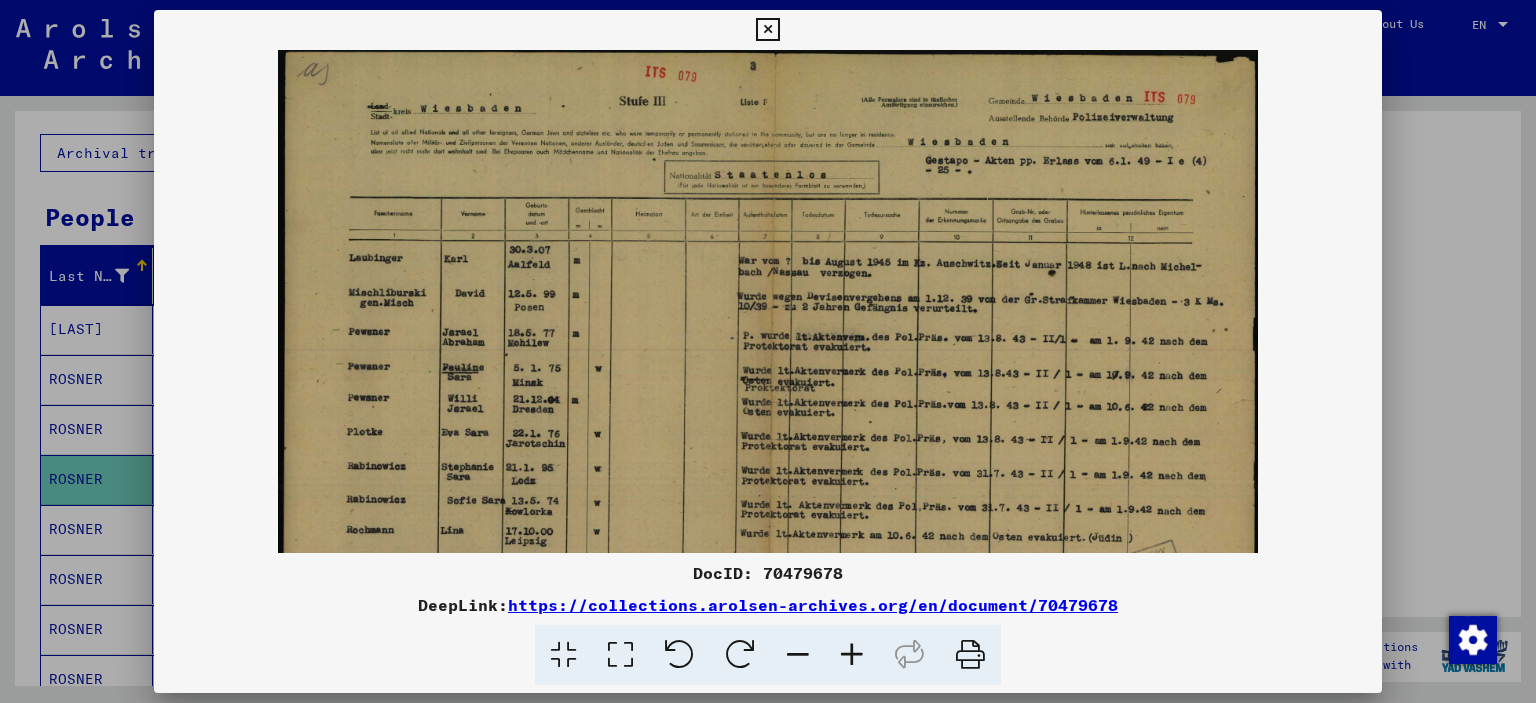 click at bounding box center [852, 655] 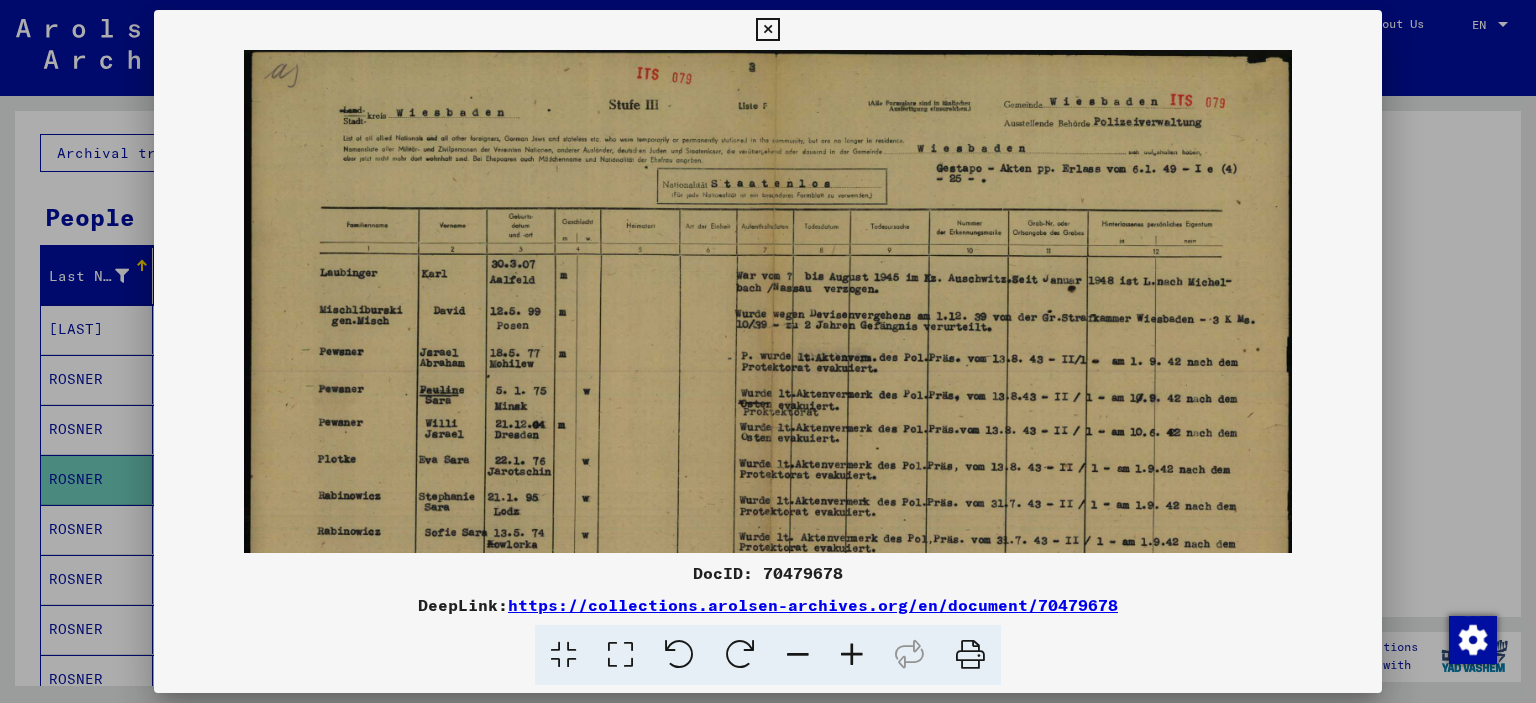 click at bounding box center (852, 655) 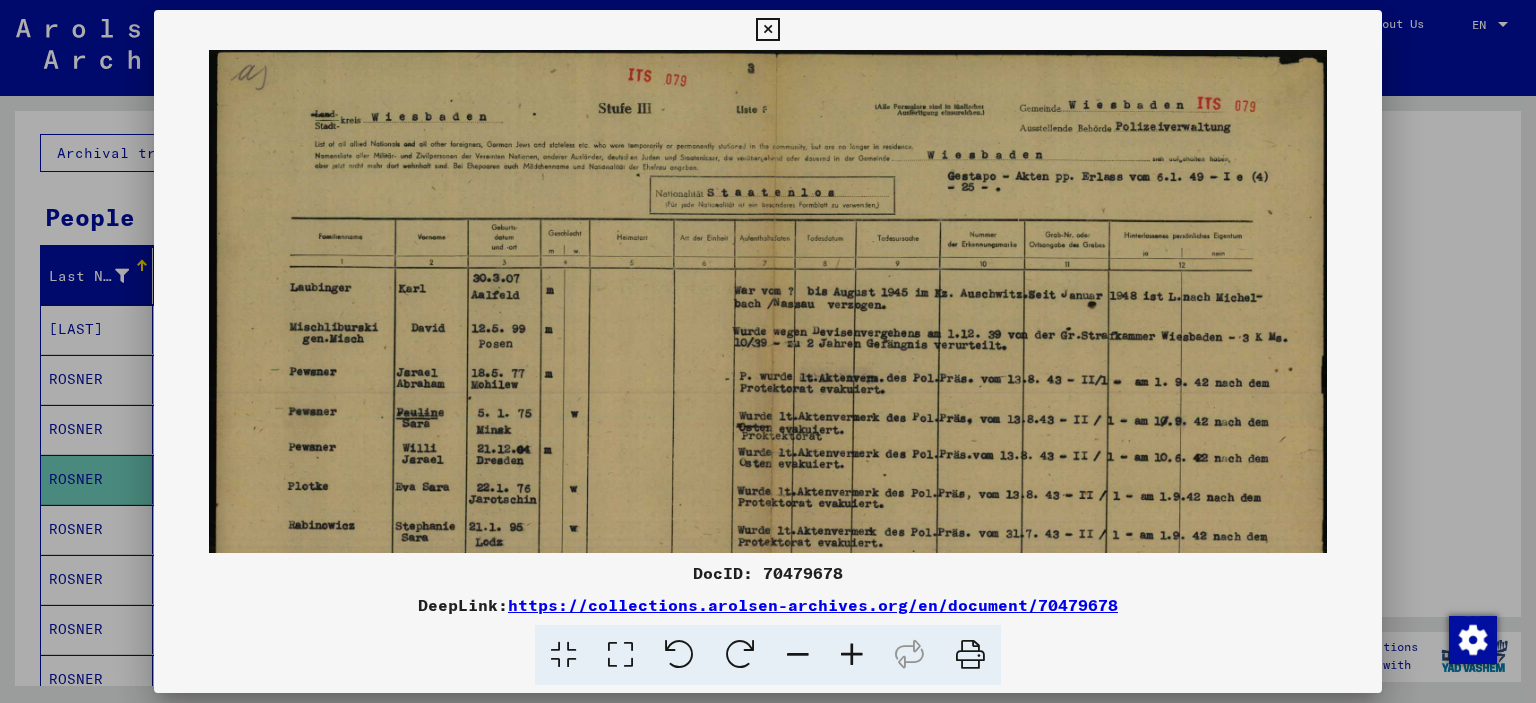 click at bounding box center (852, 655) 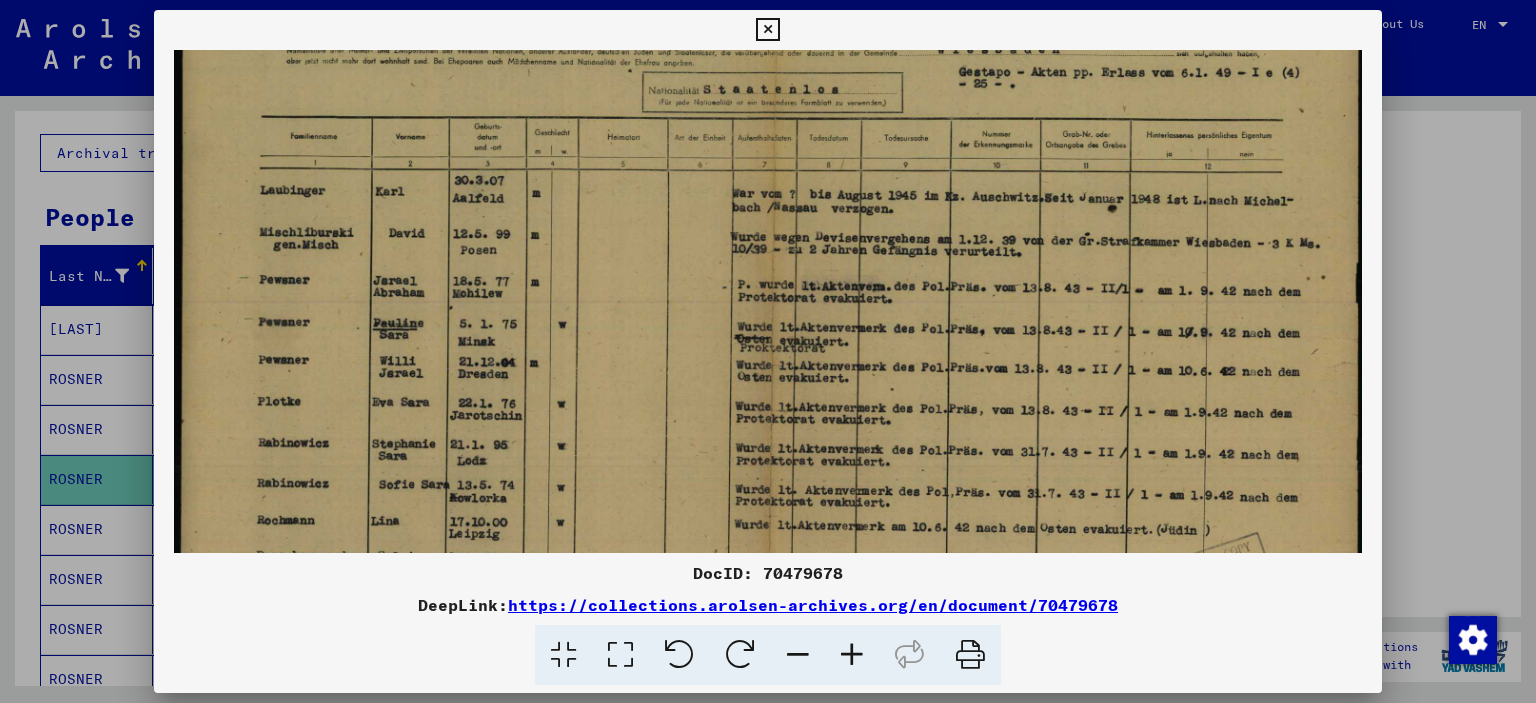 drag, startPoint x: 607, startPoint y: 400, endPoint x: 635, endPoint y: 279, distance: 124.197426 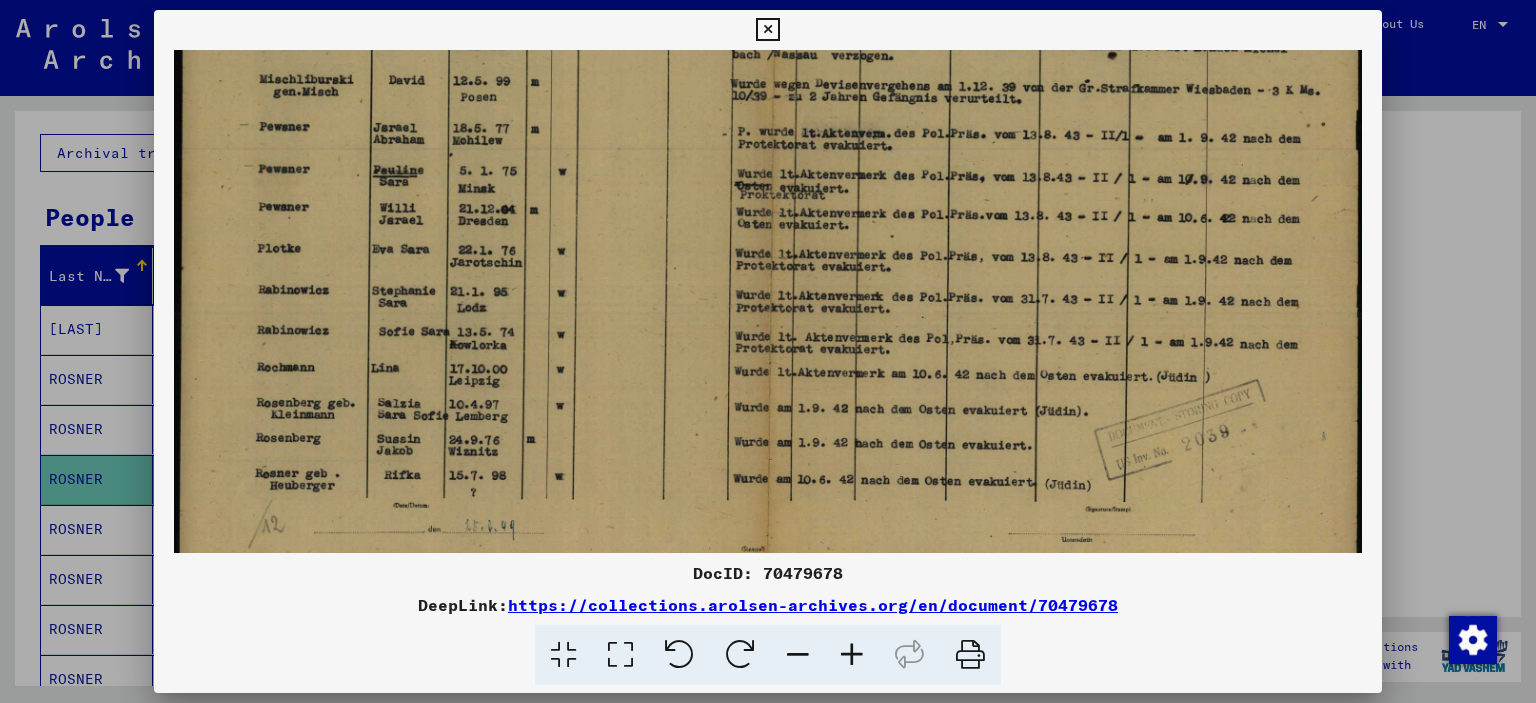 drag, startPoint x: 573, startPoint y: 446, endPoint x: 586, endPoint y: 293, distance: 153.5513 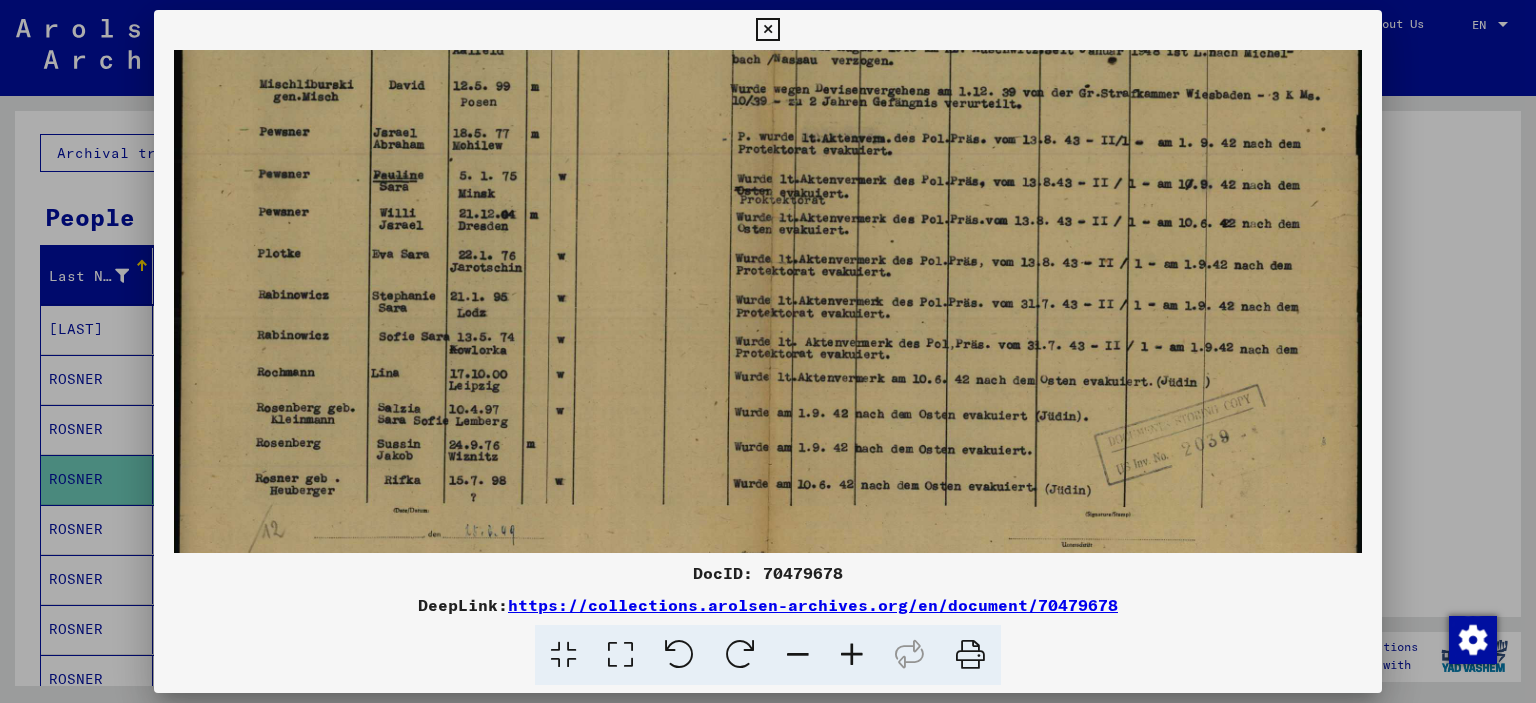 scroll, scrollTop: 258, scrollLeft: 0, axis: vertical 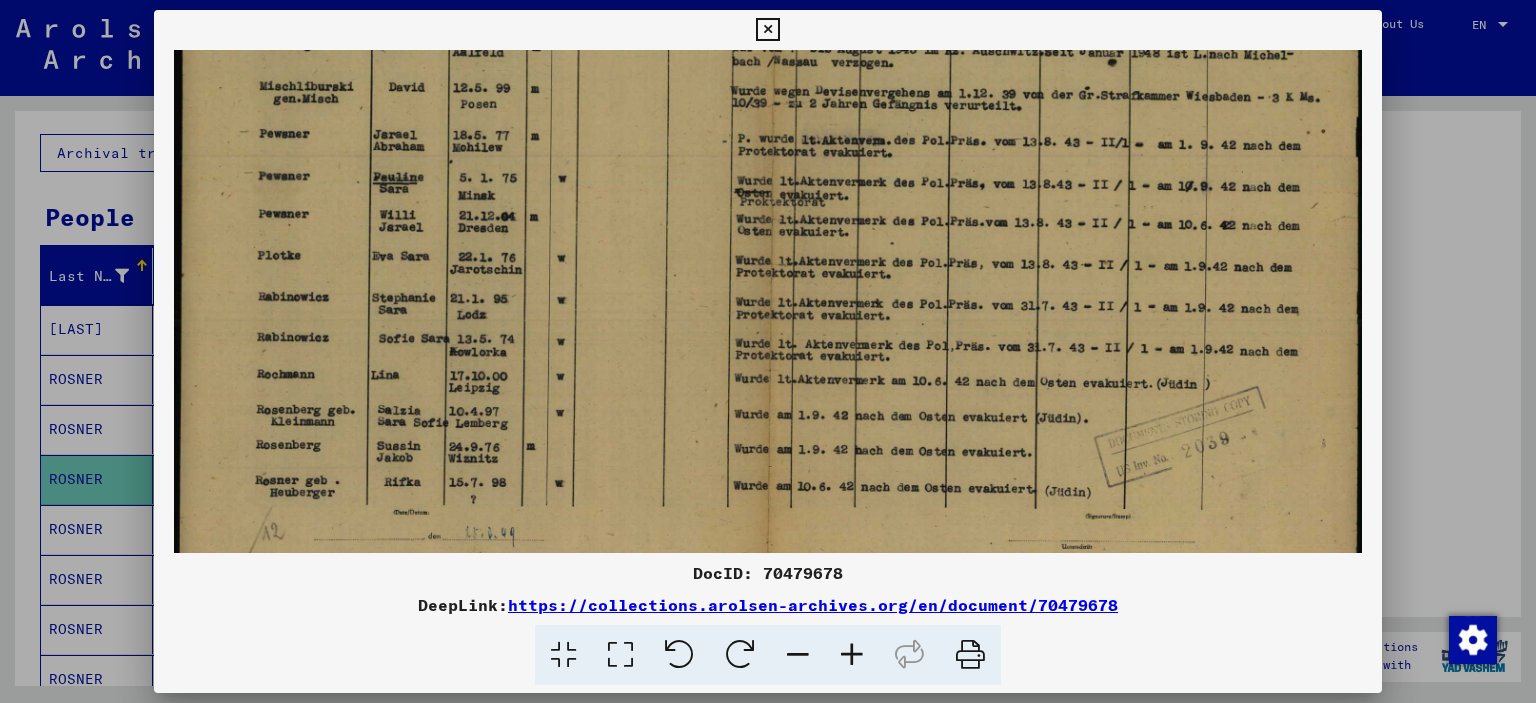 drag, startPoint x: 580, startPoint y: 381, endPoint x: 568, endPoint y: 398, distance: 20.808653 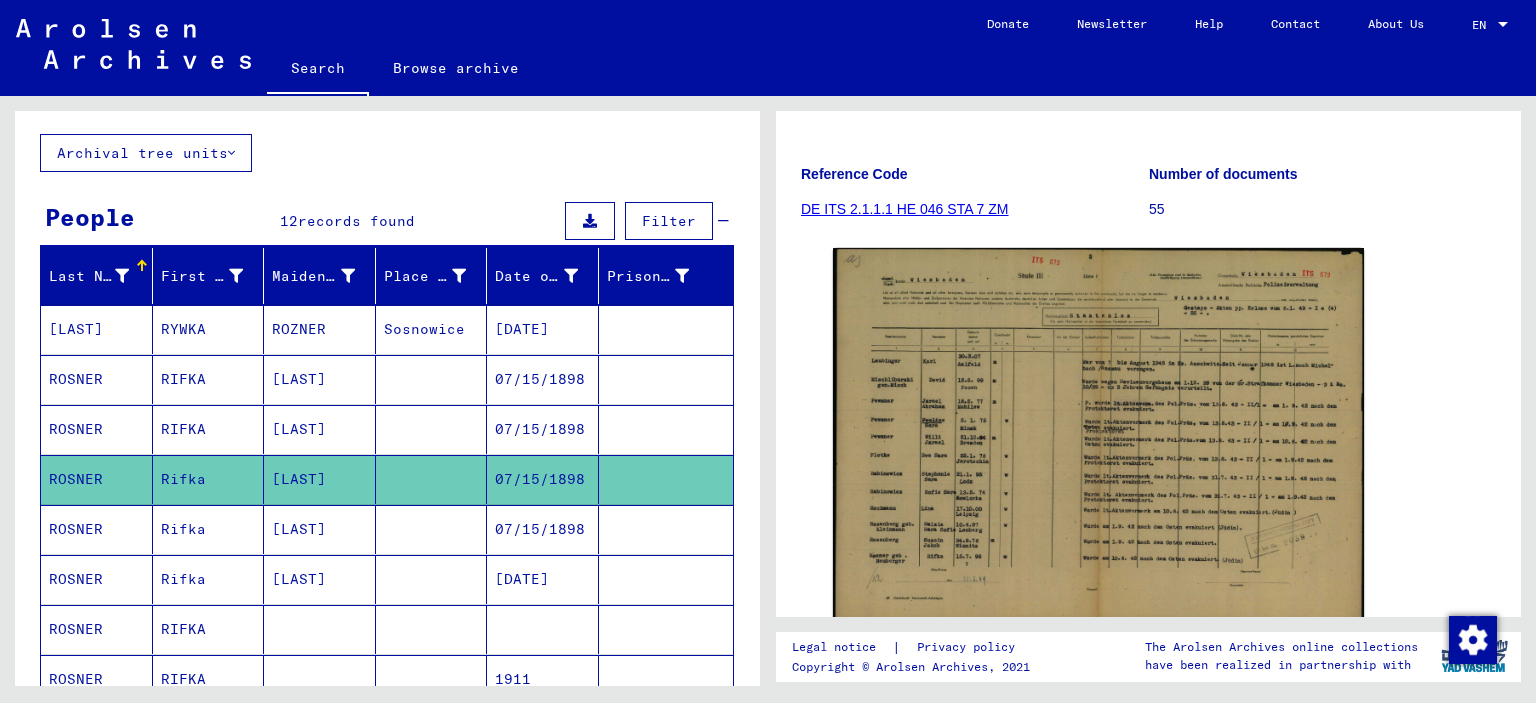 click at bounding box center [432, 579] 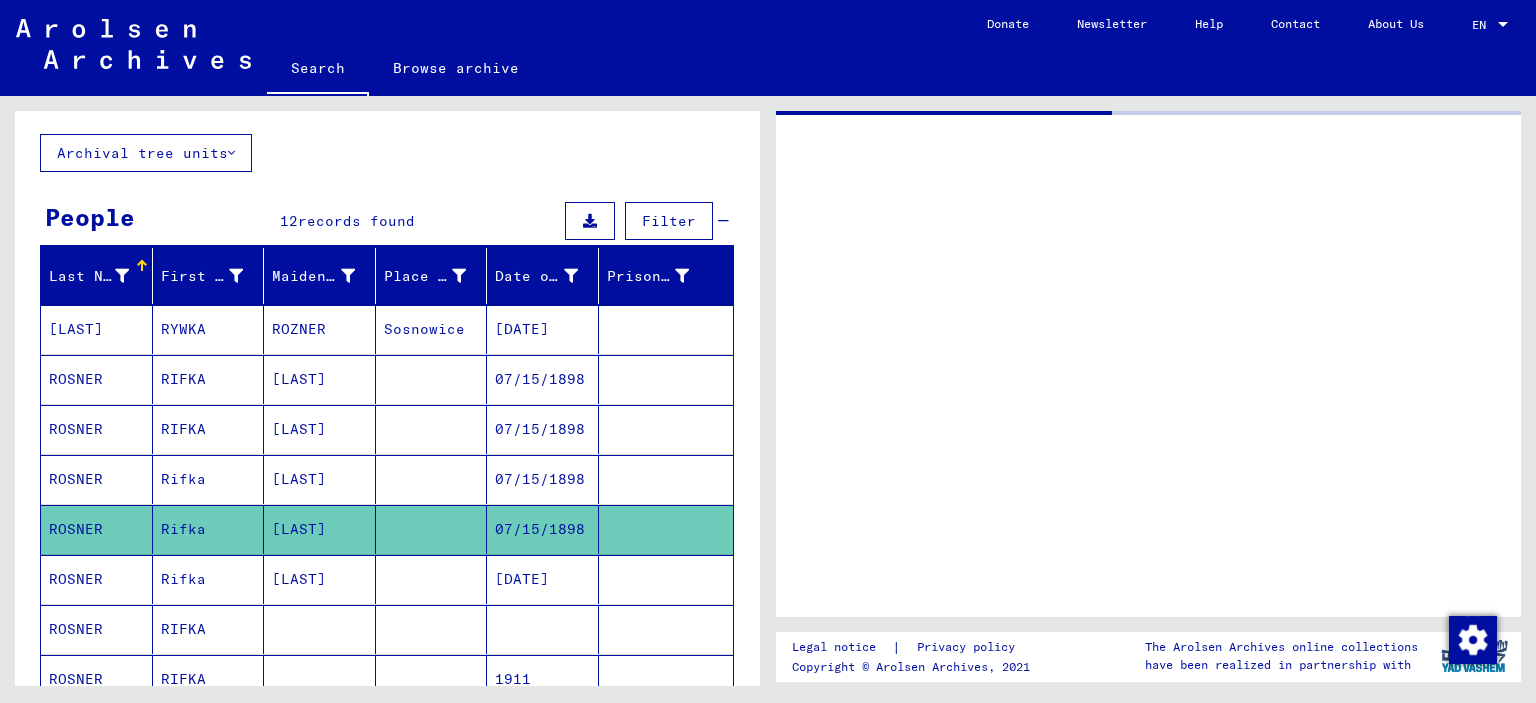 scroll, scrollTop: 0, scrollLeft: 0, axis: both 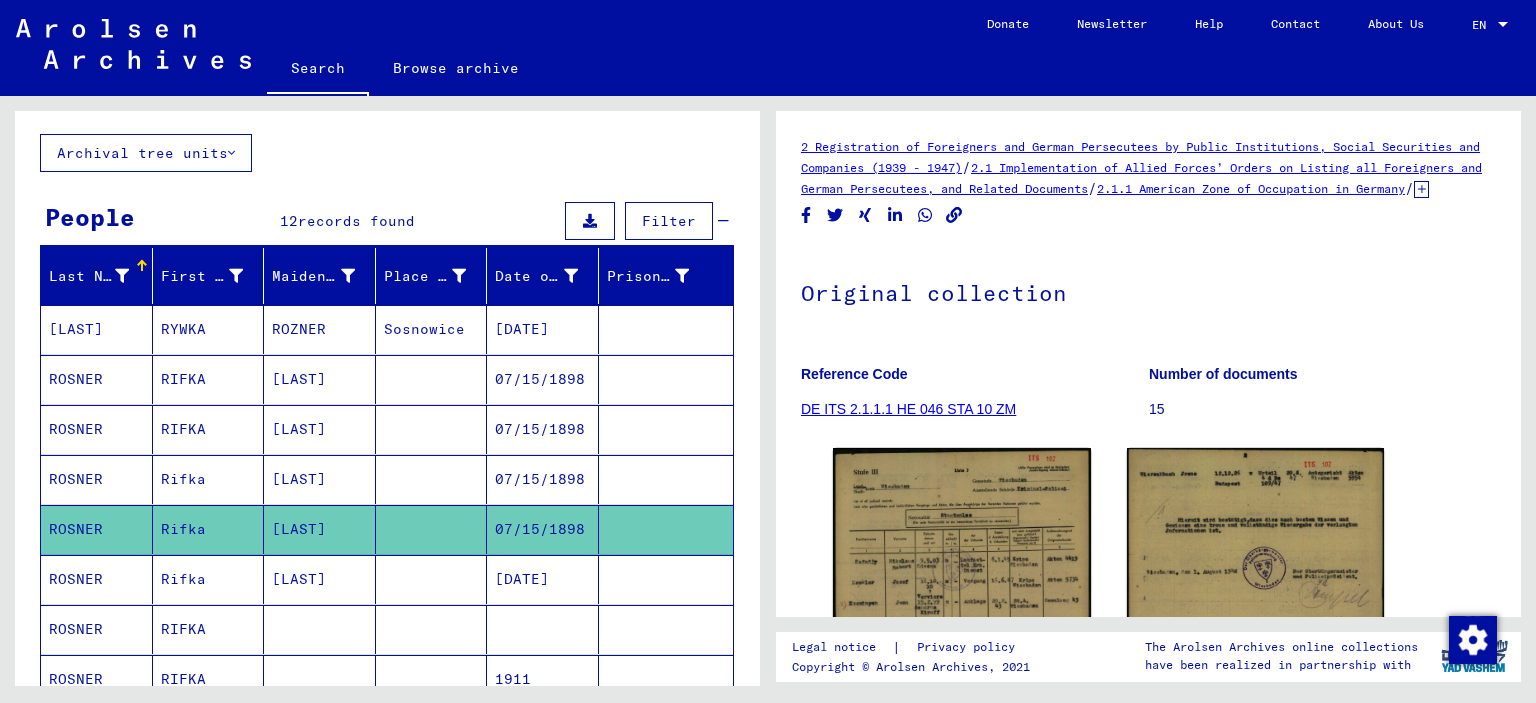 click at bounding box center (432, 629) 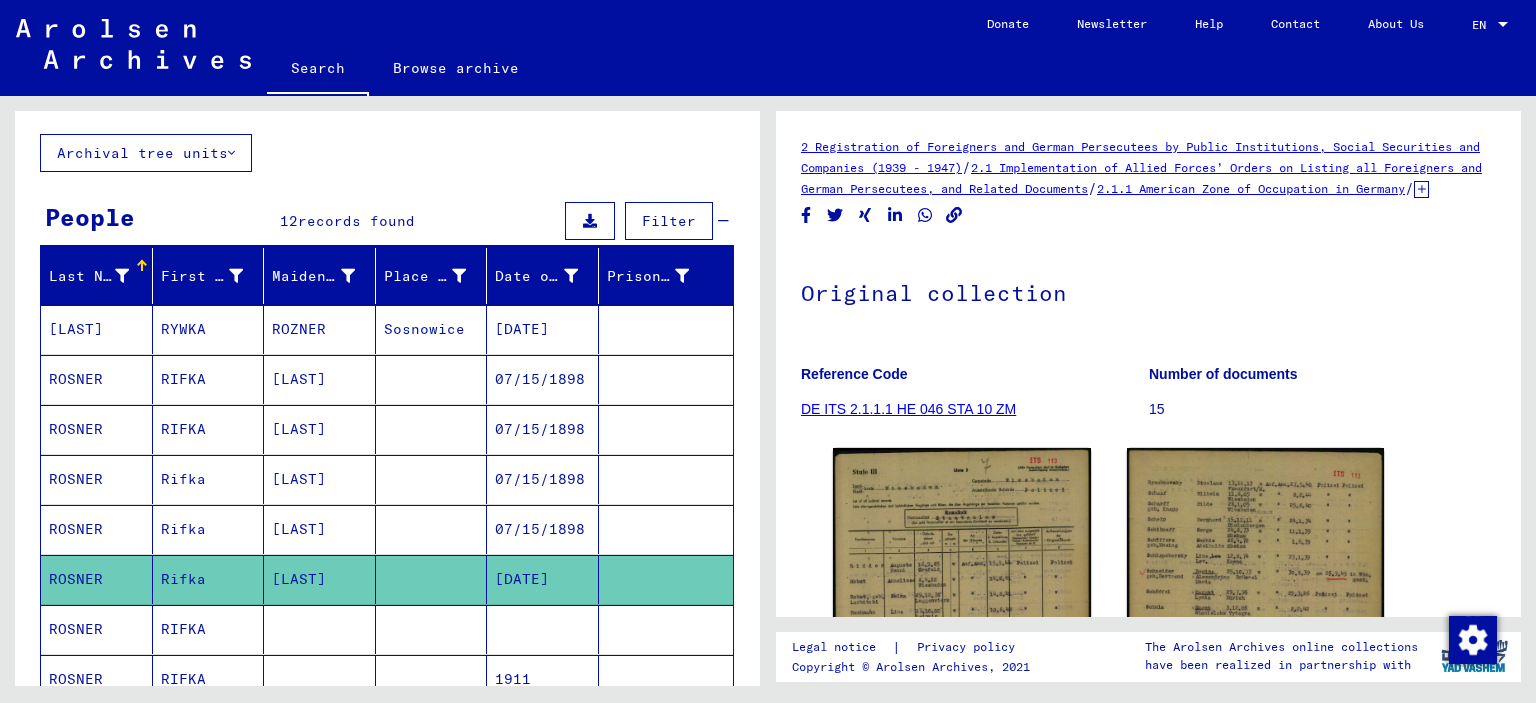 scroll, scrollTop: 0, scrollLeft: 0, axis: both 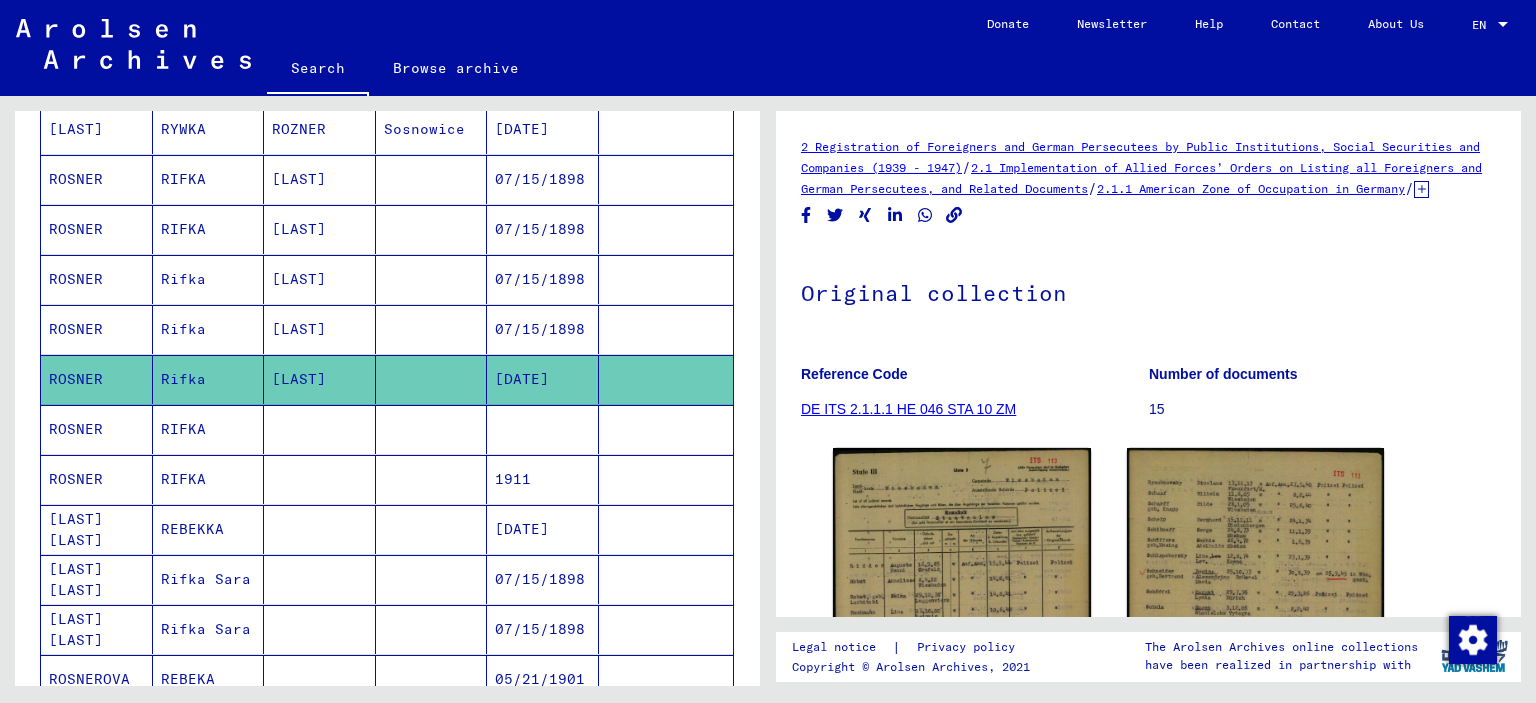 click at bounding box center [432, 629] 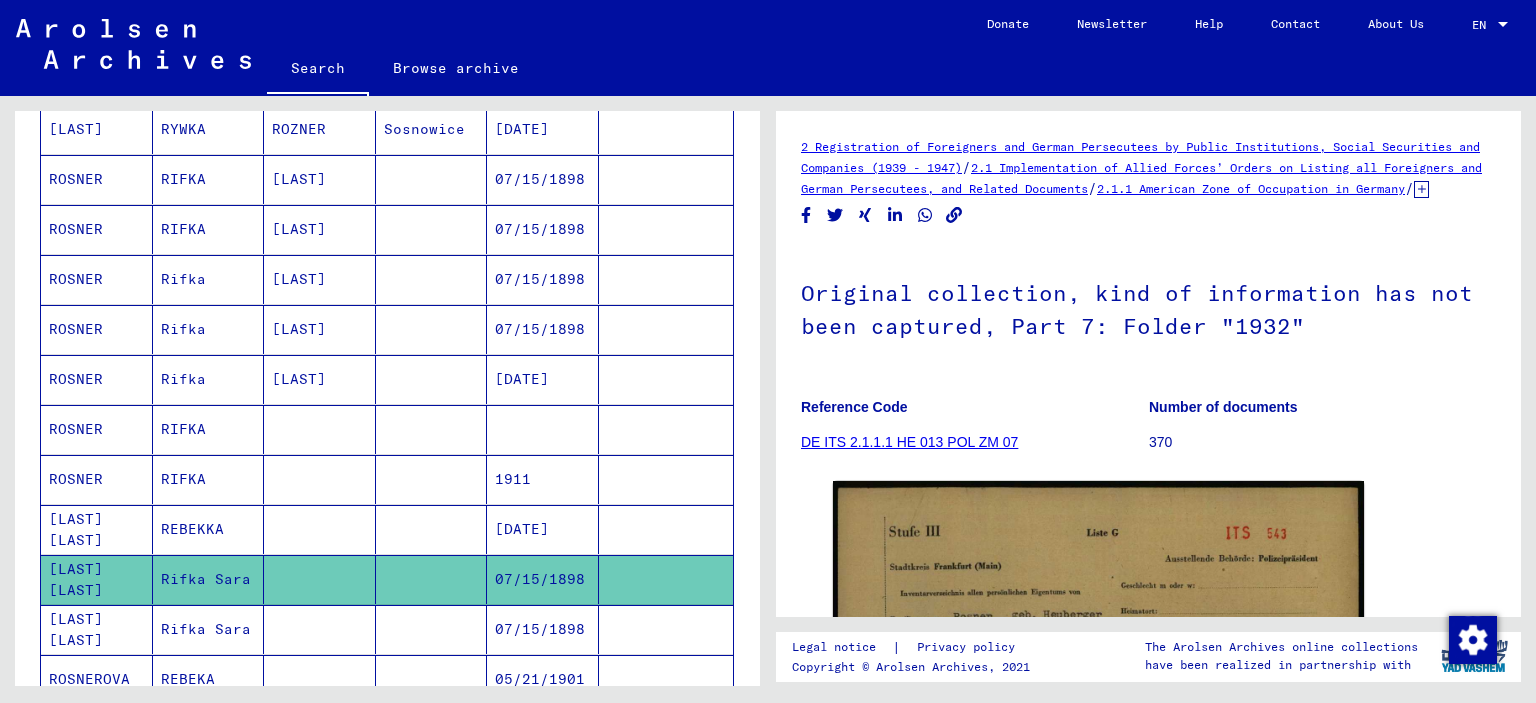 scroll, scrollTop: 0, scrollLeft: 0, axis: both 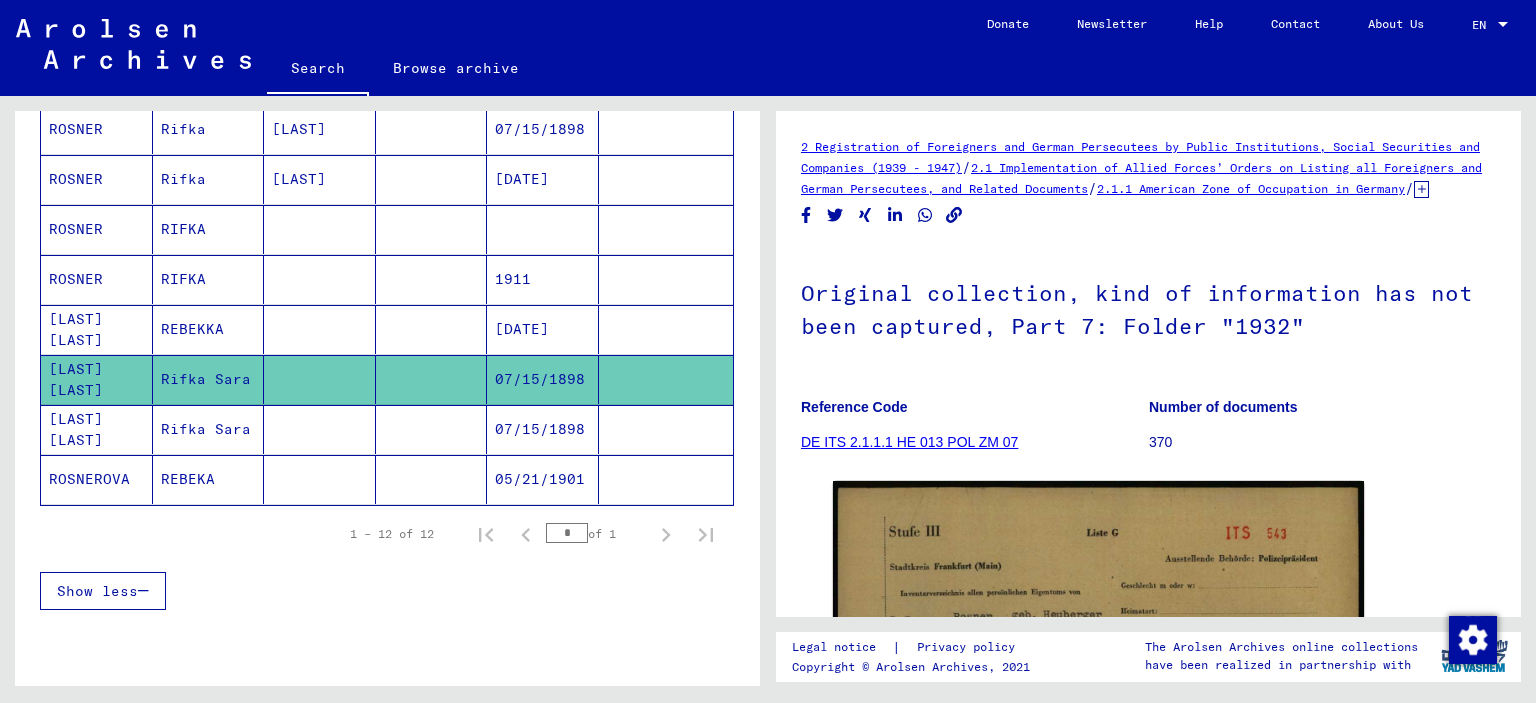 click at bounding box center [432, 479] 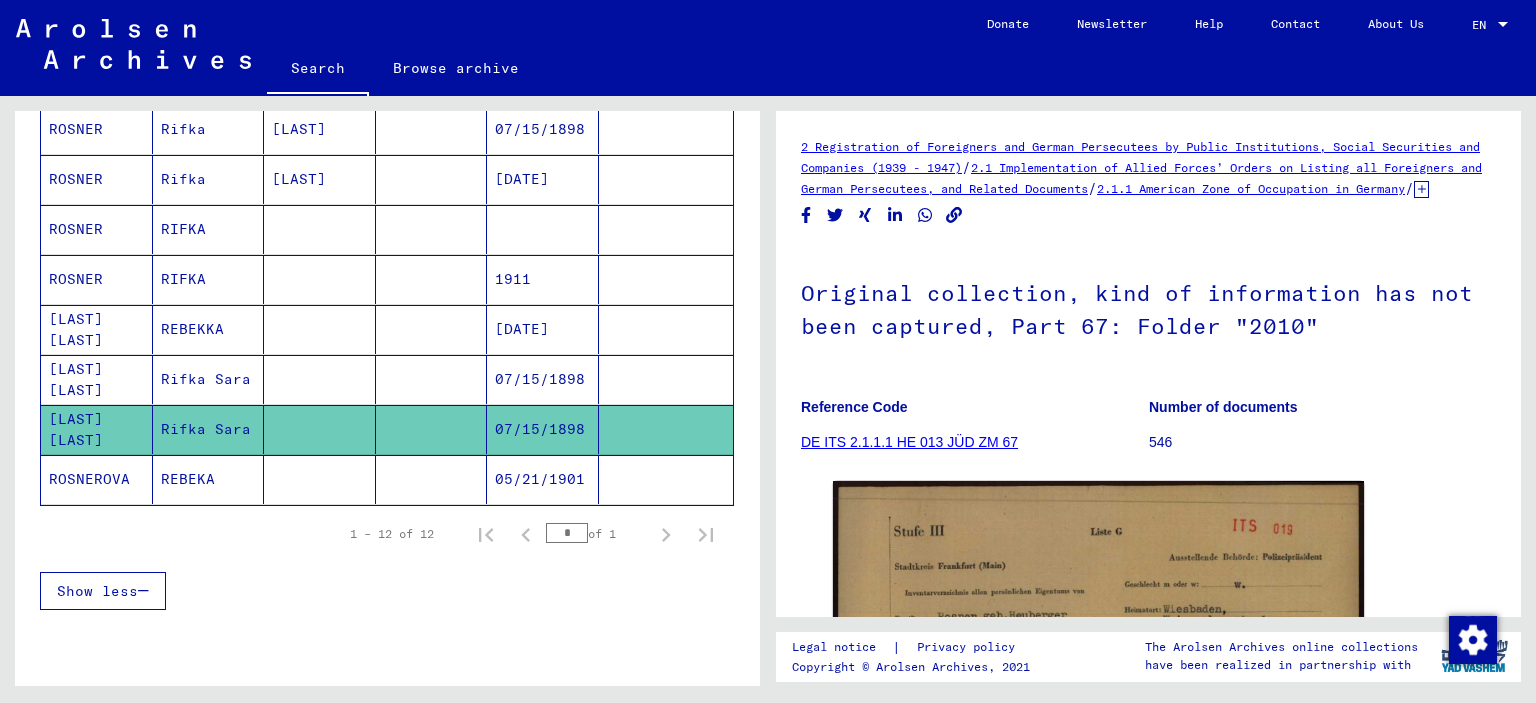 scroll, scrollTop: 0, scrollLeft: 0, axis: both 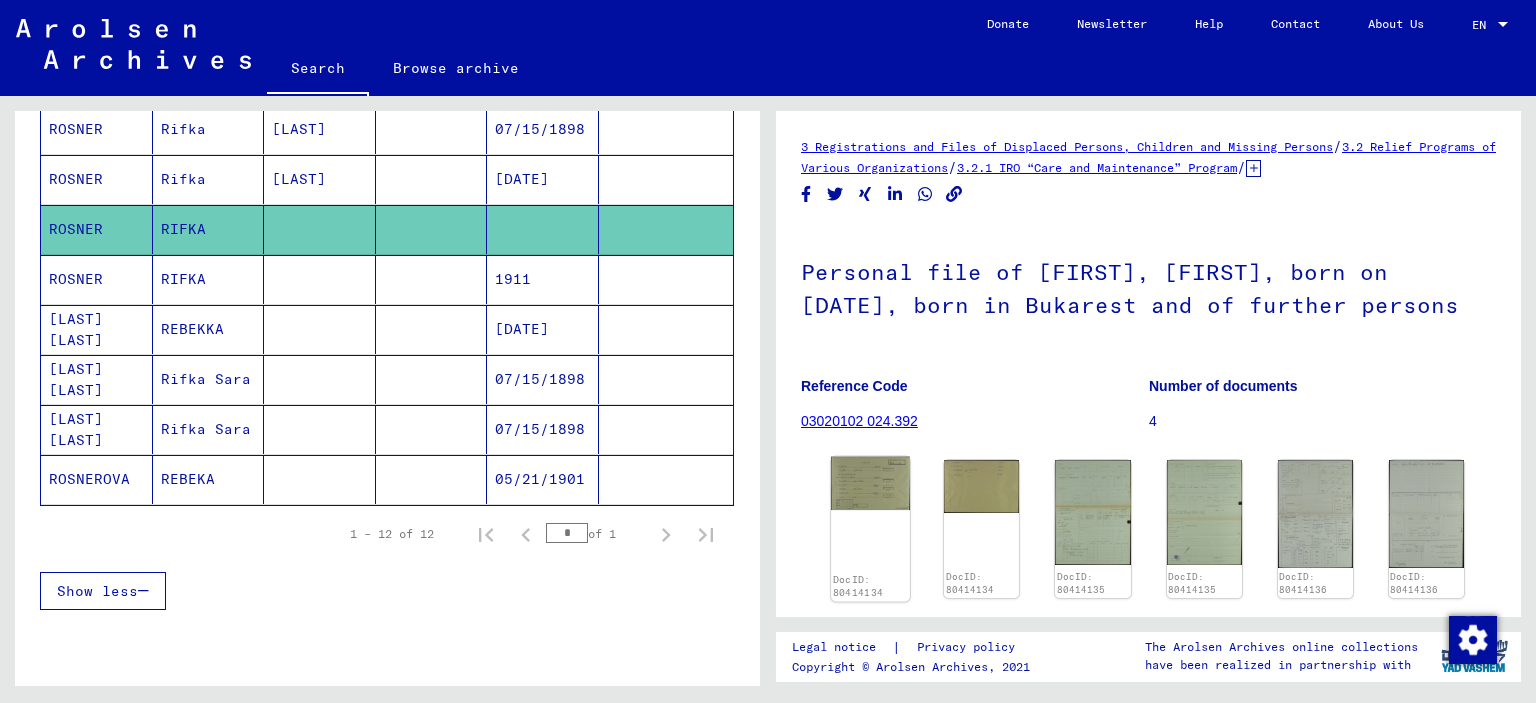 click 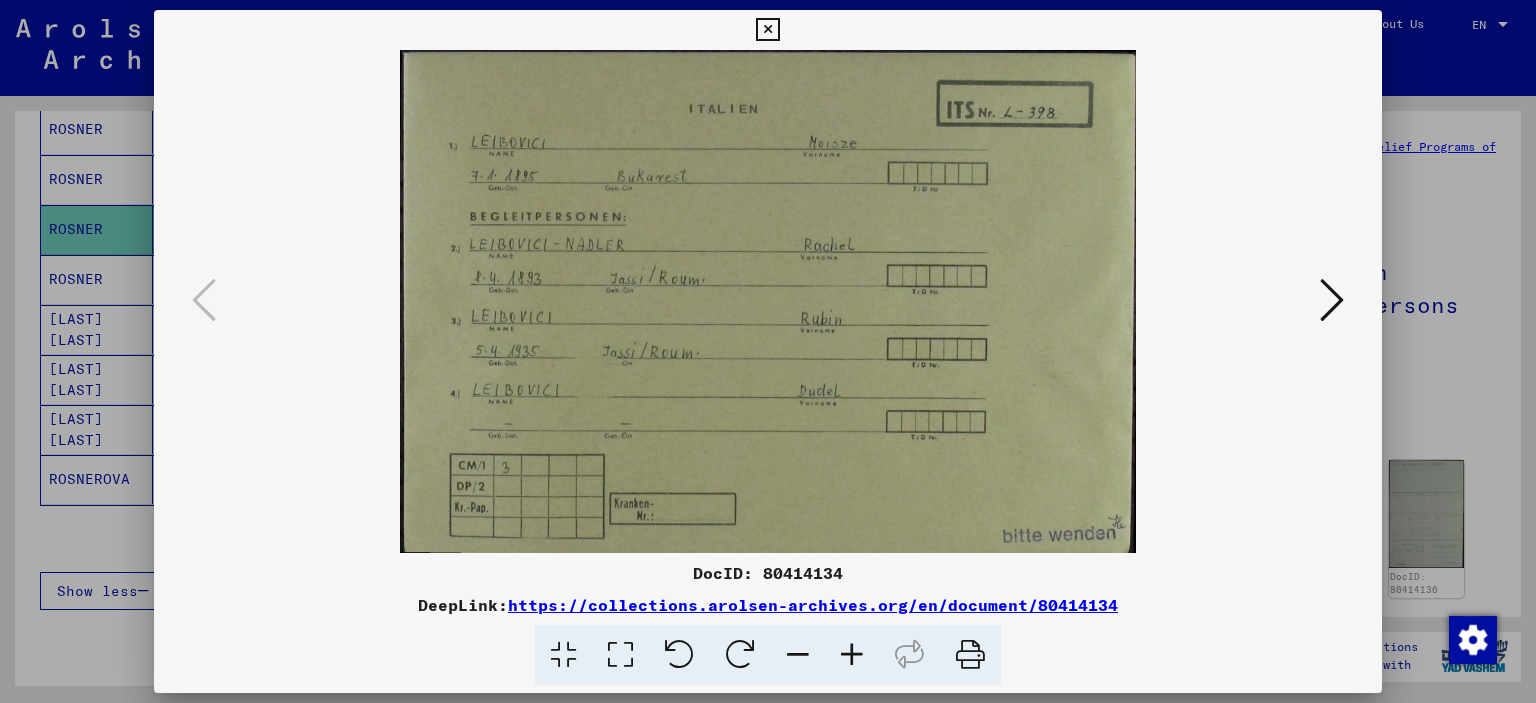 click at bounding box center [768, 351] 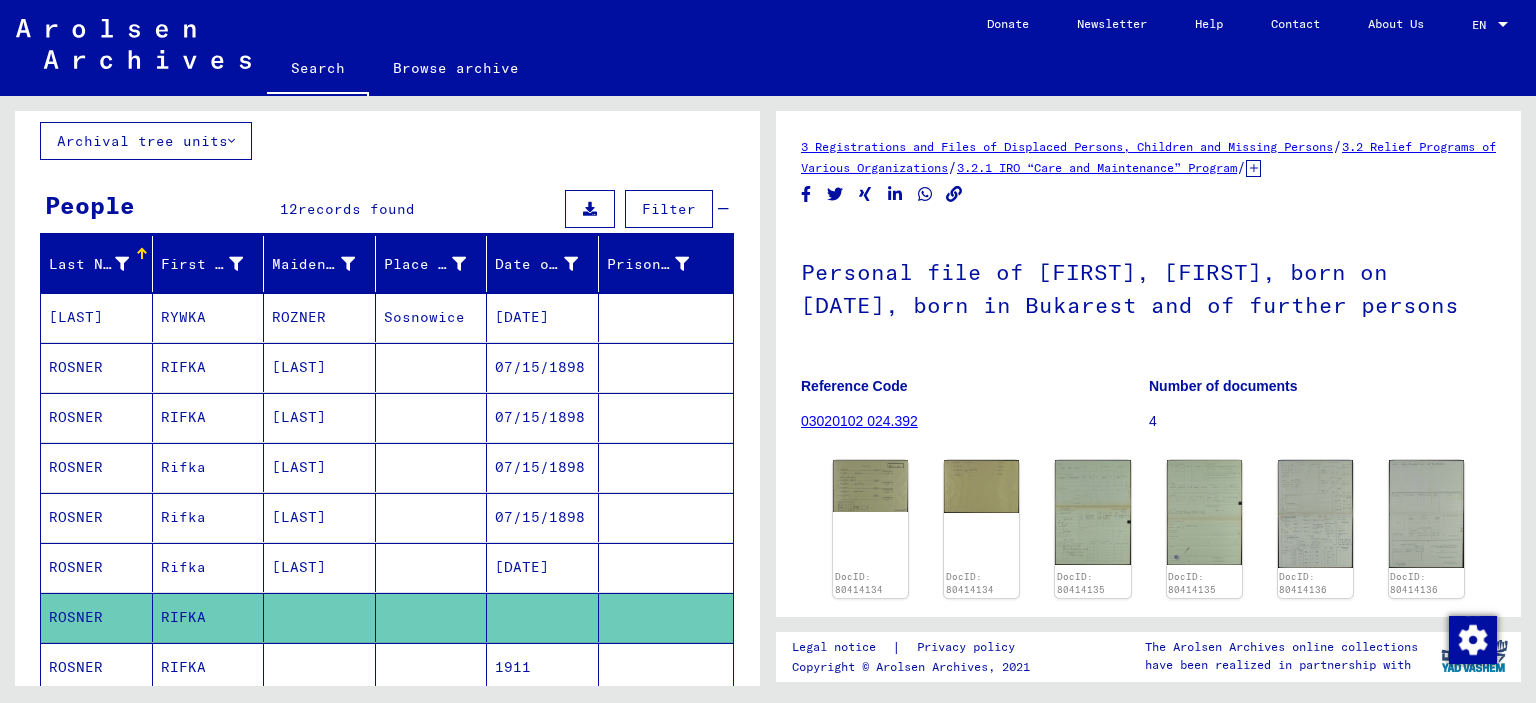 scroll, scrollTop: 100, scrollLeft: 0, axis: vertical 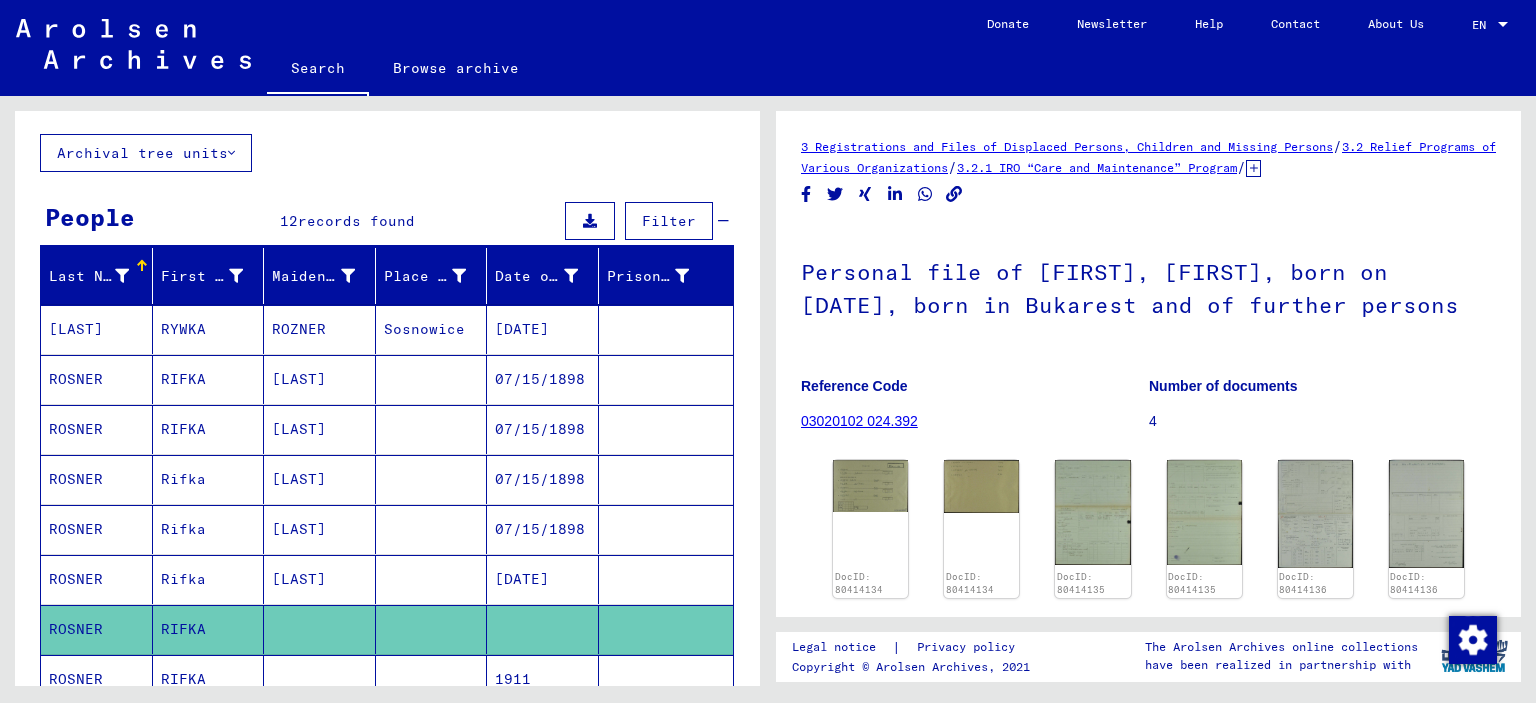click at bounding box center (432, 429) 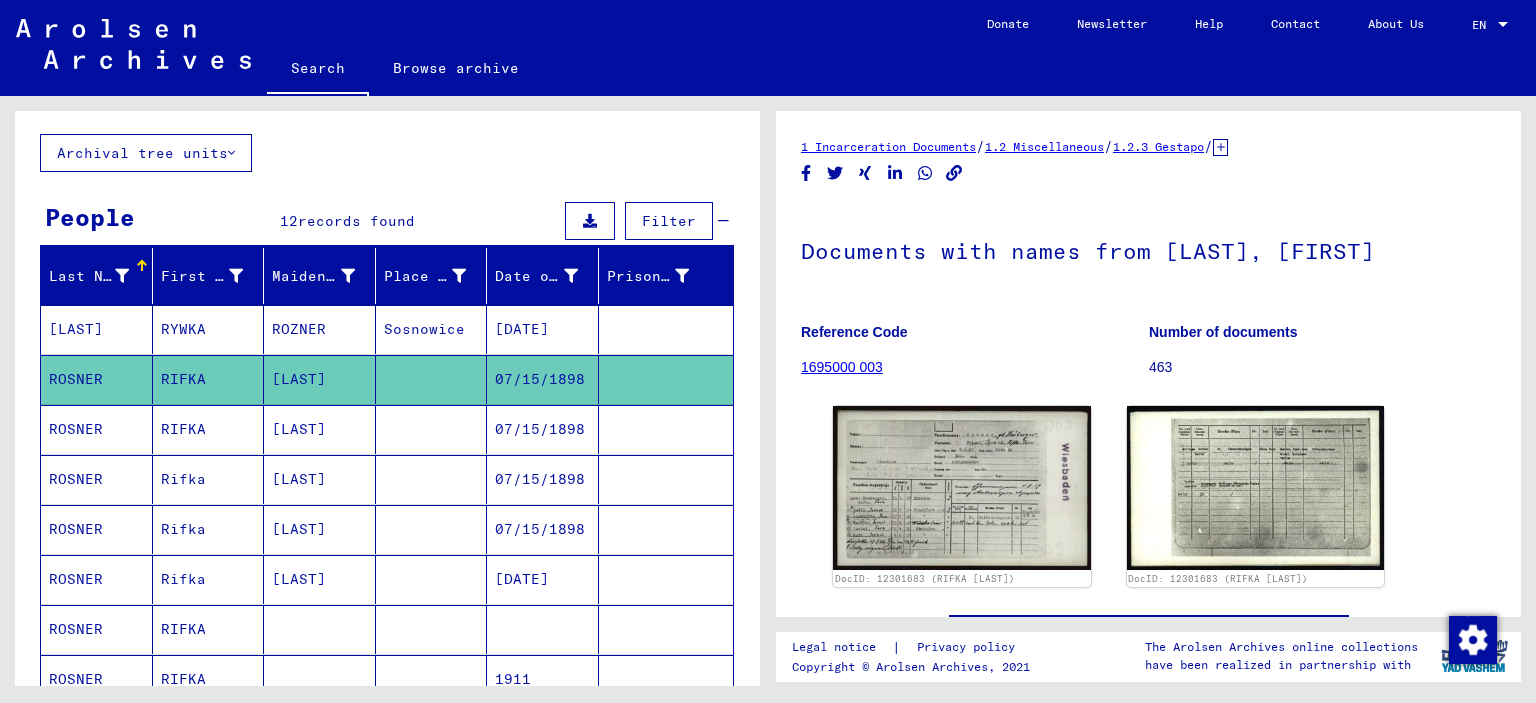 scroll, scrollTop: 0, scrollLeft: 0, axis: both 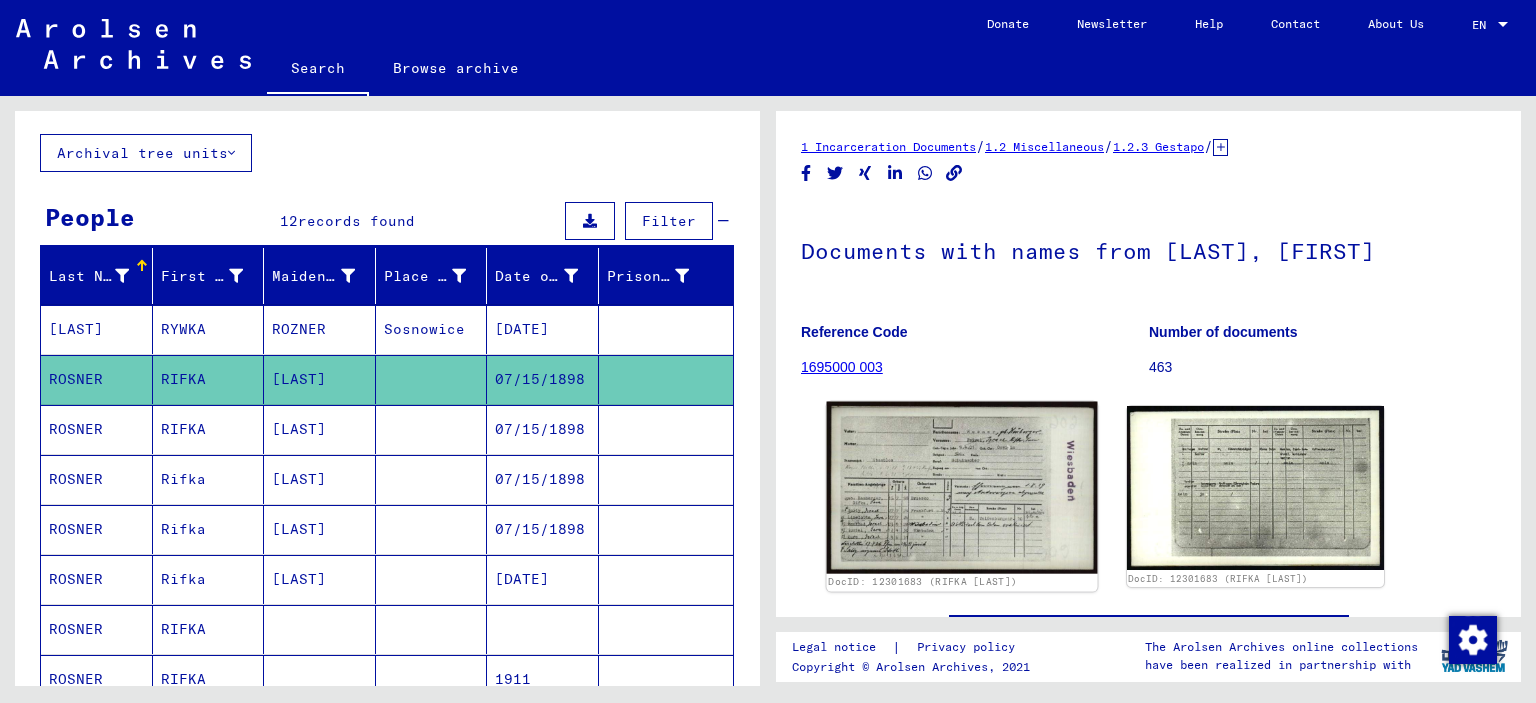 click 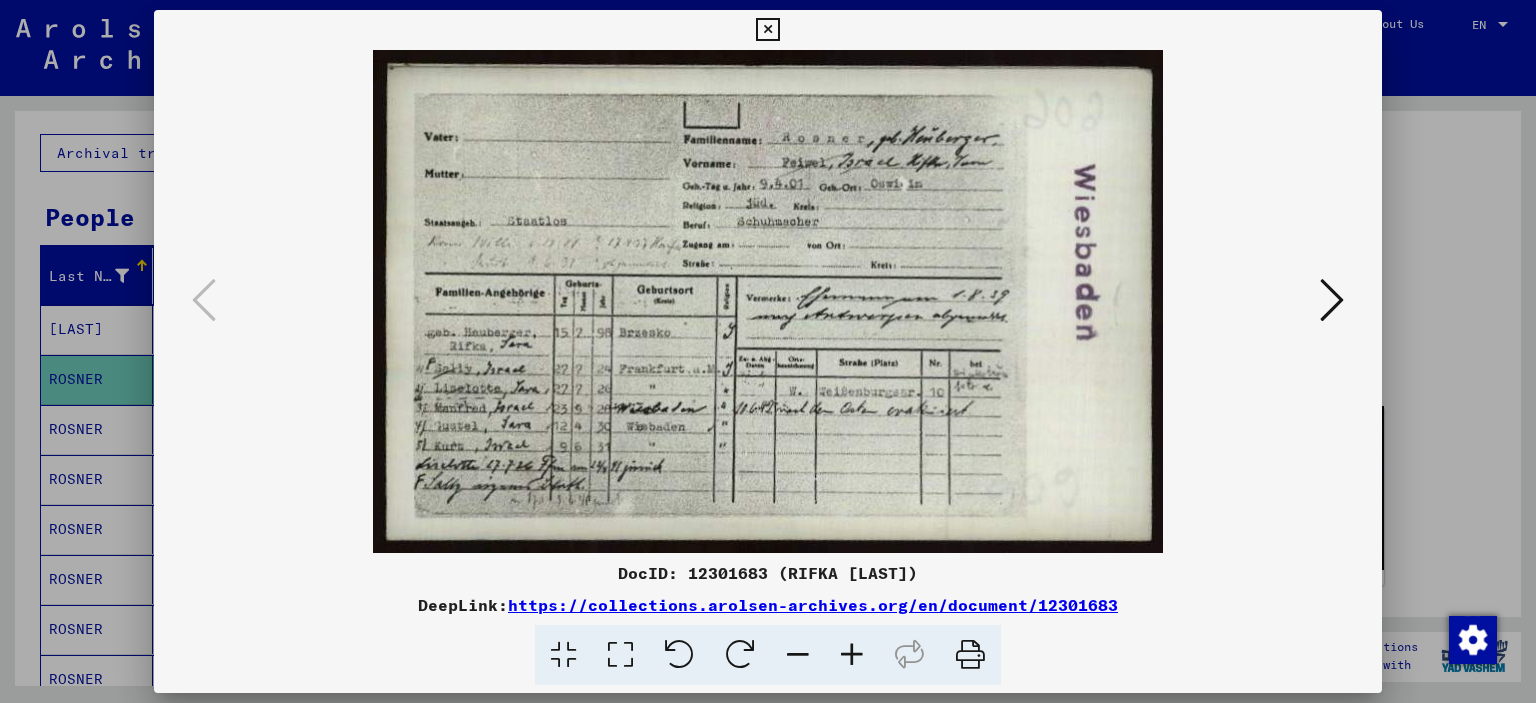 click at bounding box center [852, 655] 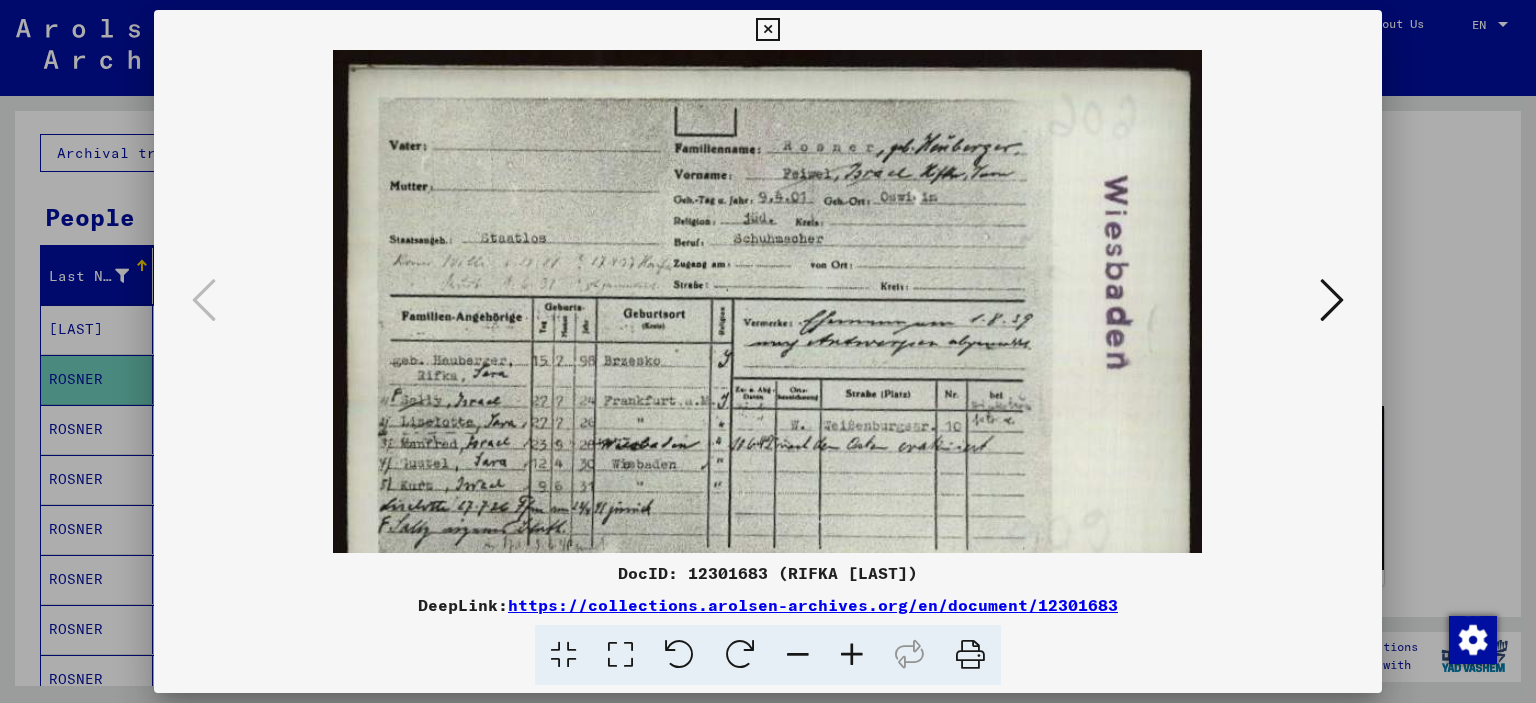click at bounding box center (852, 655) 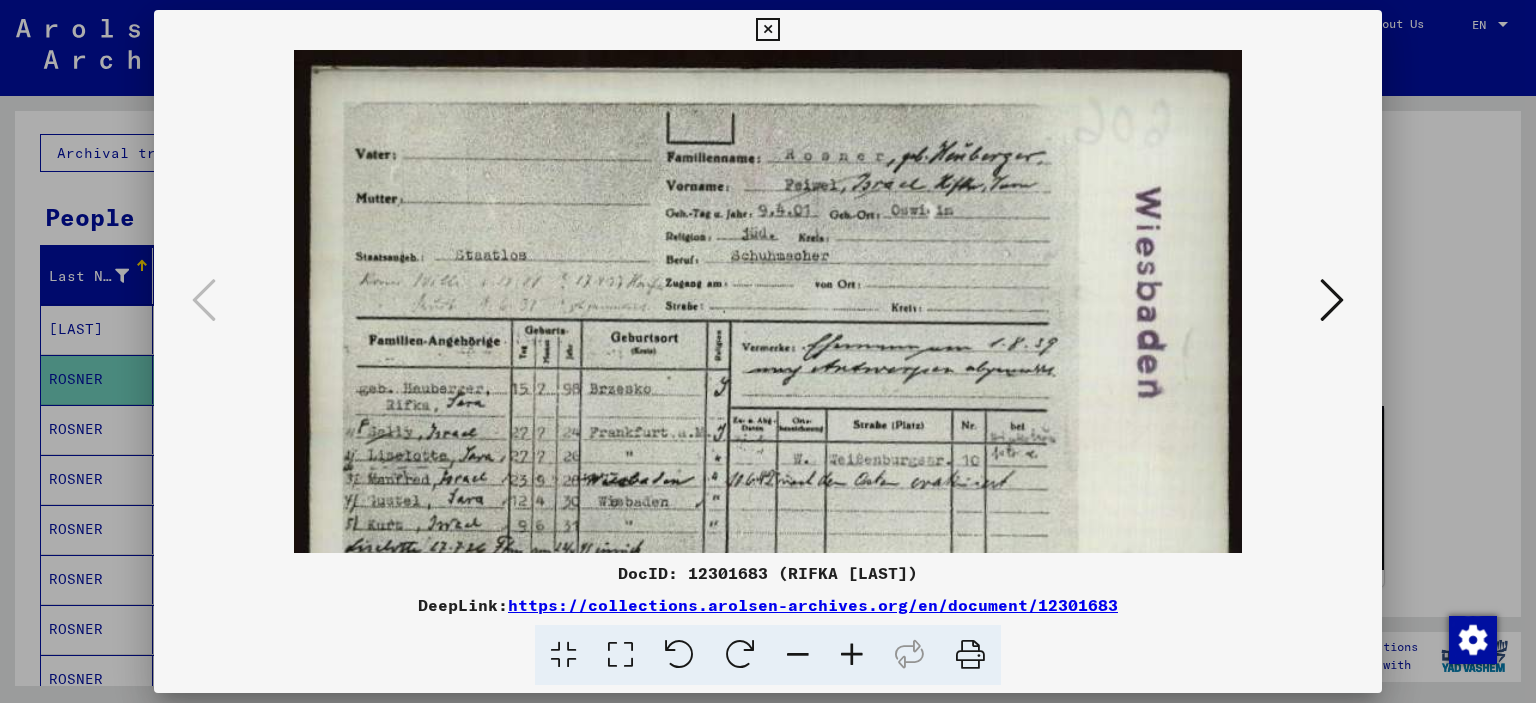 click at bounding box center (852, 655) 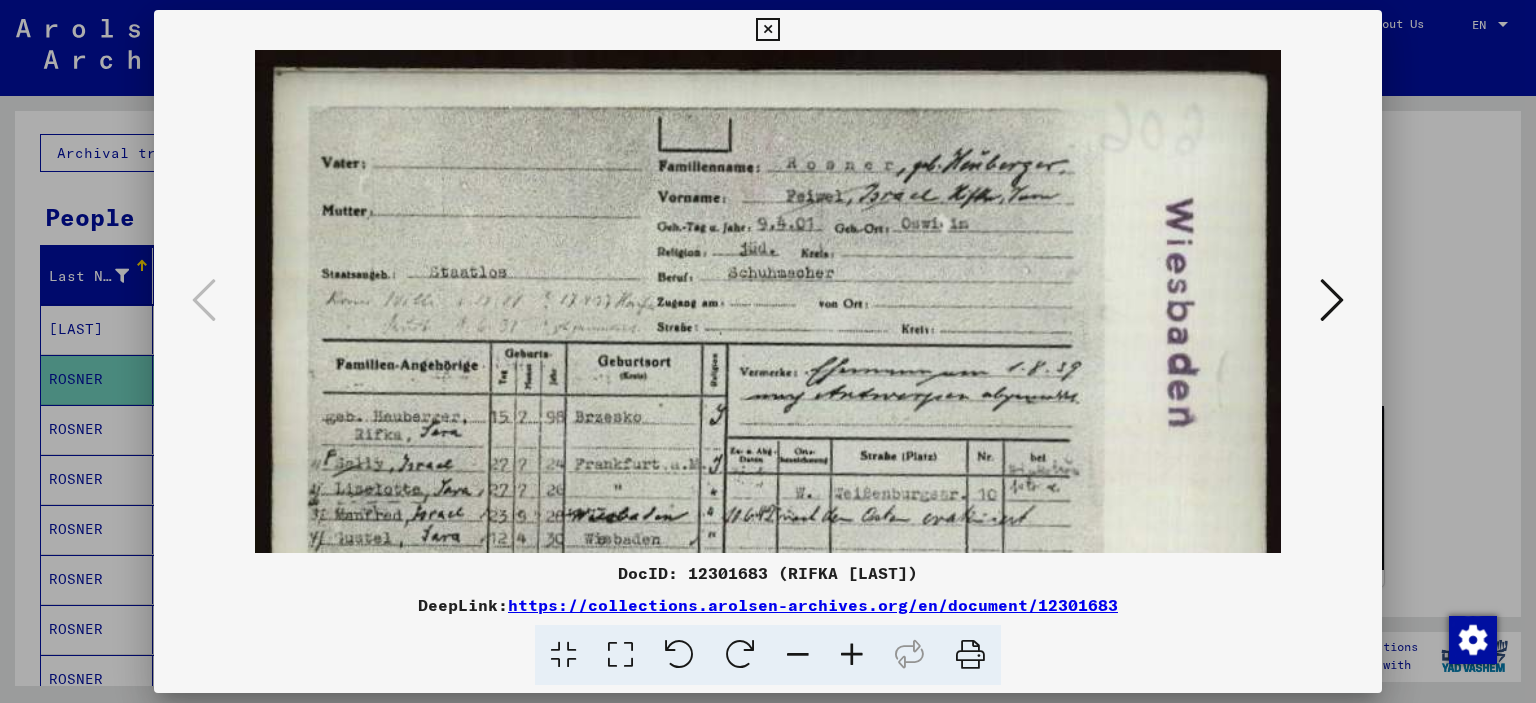 click at bounding box center (852, 655) 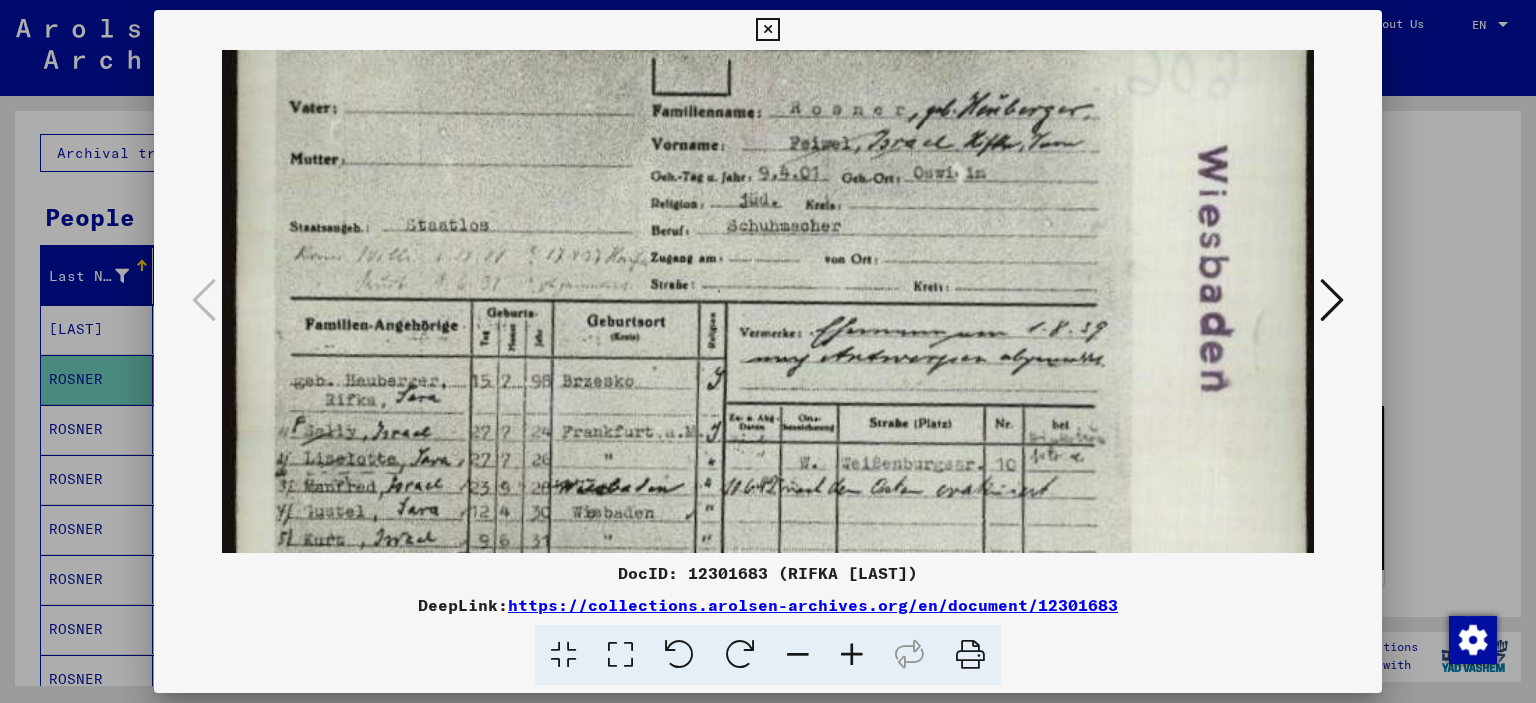 scroll, scrollTop: 76, scrollLeft: 4, axis: both 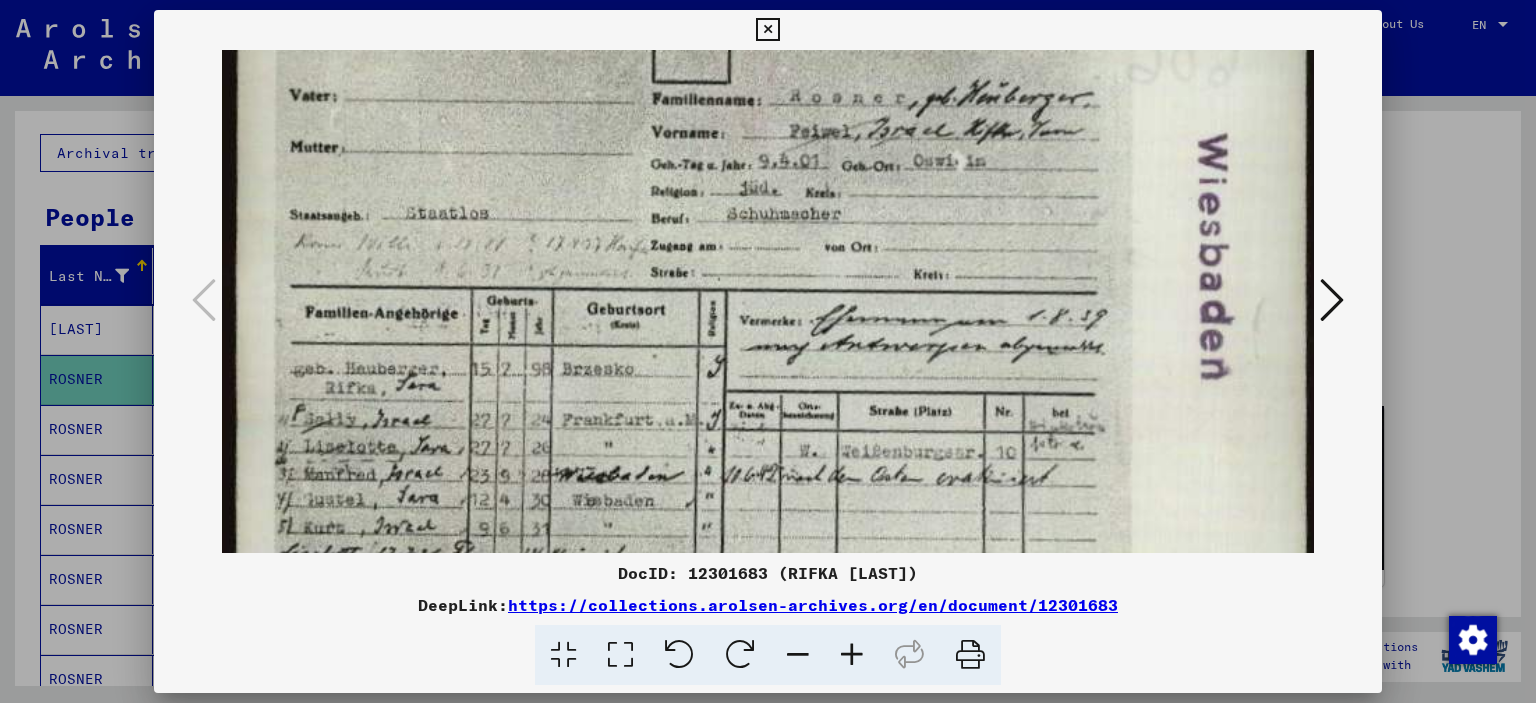 drag, startPoint x: 652, startPoint y: 340, endPoint x: 646, endPoint y: 267, distance: 73.24616 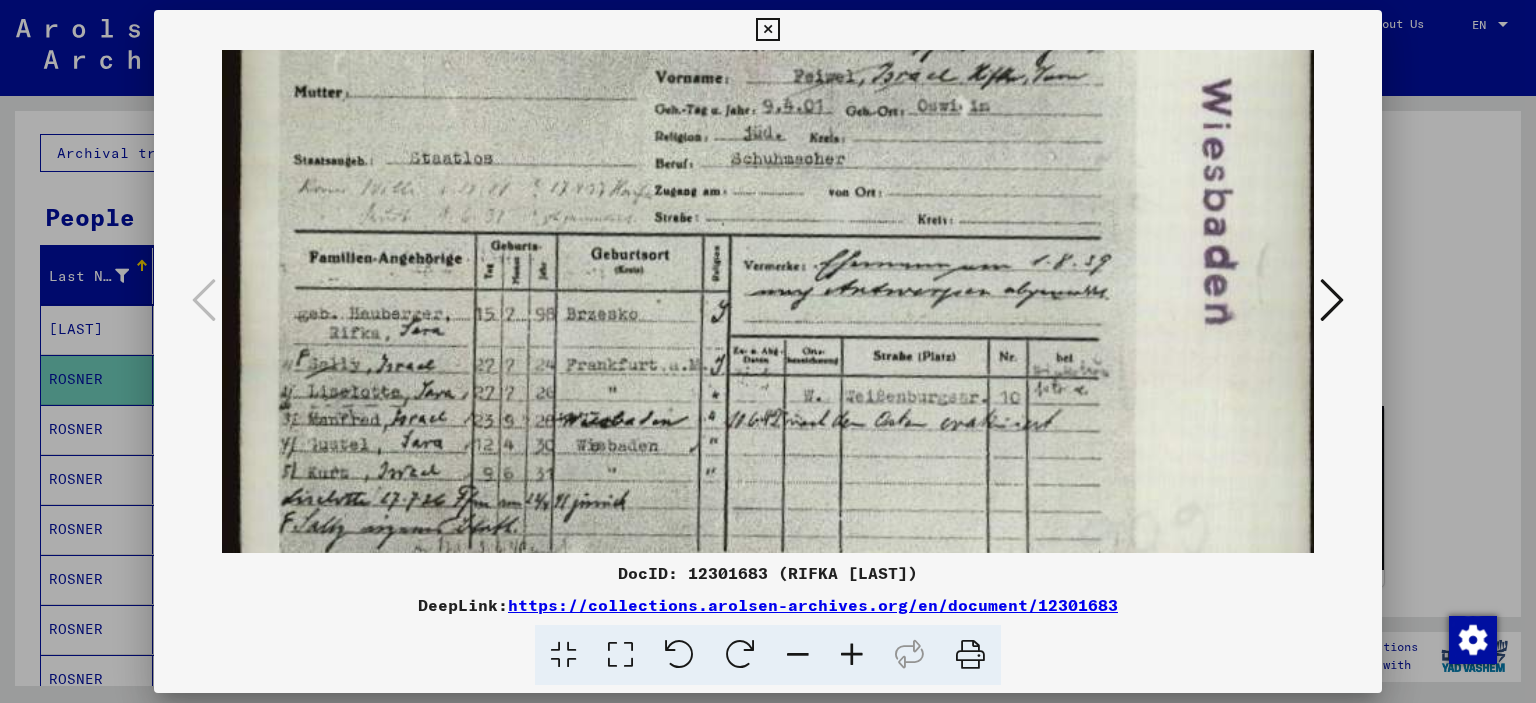 scroll, scrollTop: 144, scrollLeft: 0, axis: vertical 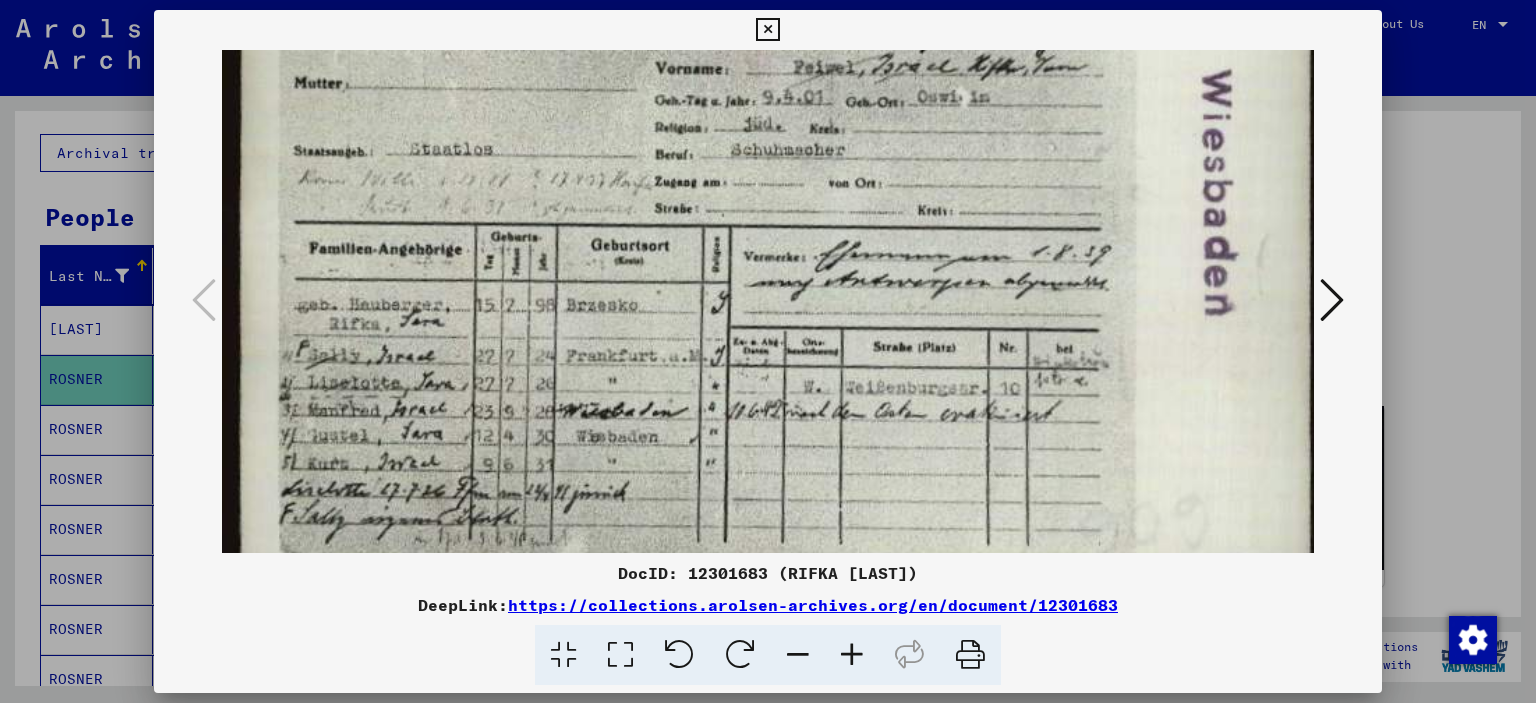 drag, startPoint x: 574, startPoint y: 402, endPoint x: 596, endPoint y: 331, distance: 74.330345 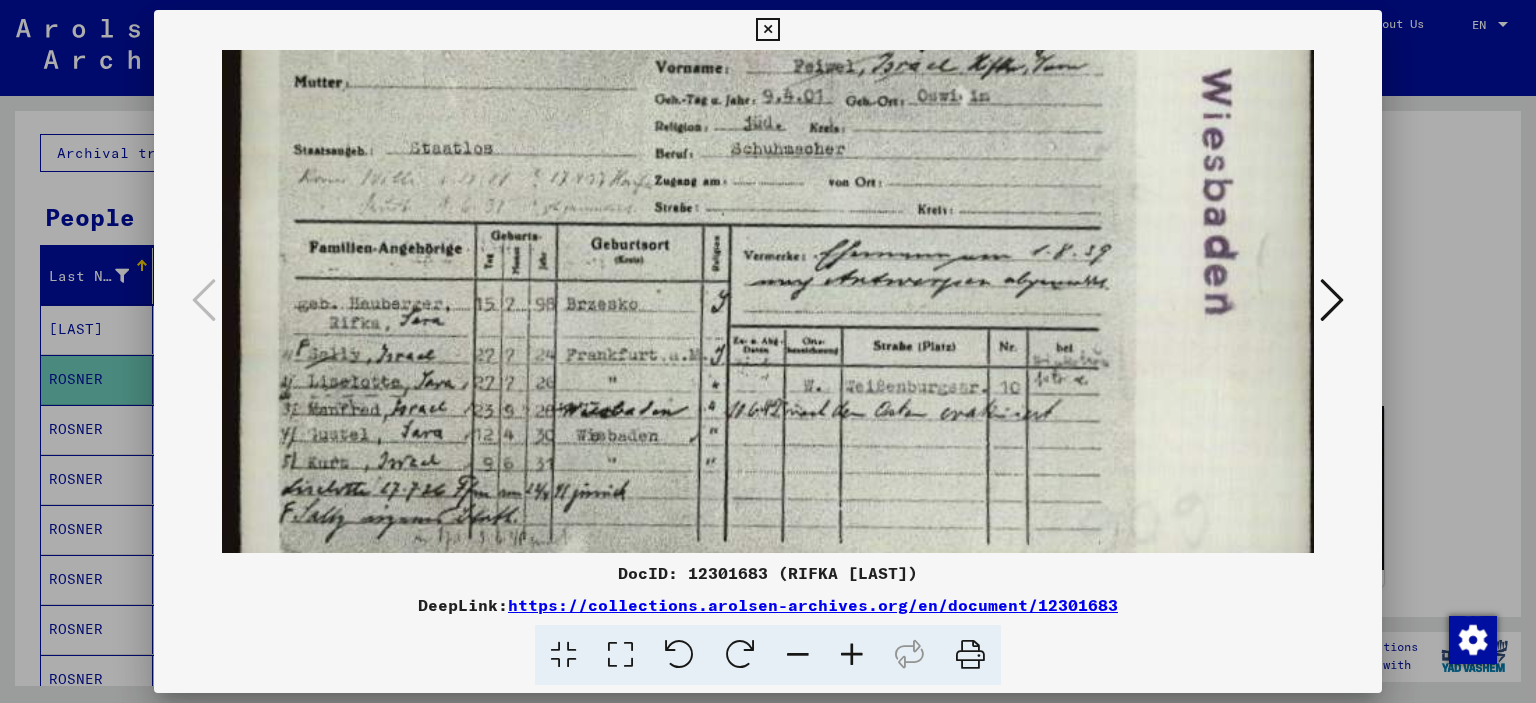 click at bounding box center [774, 260] 